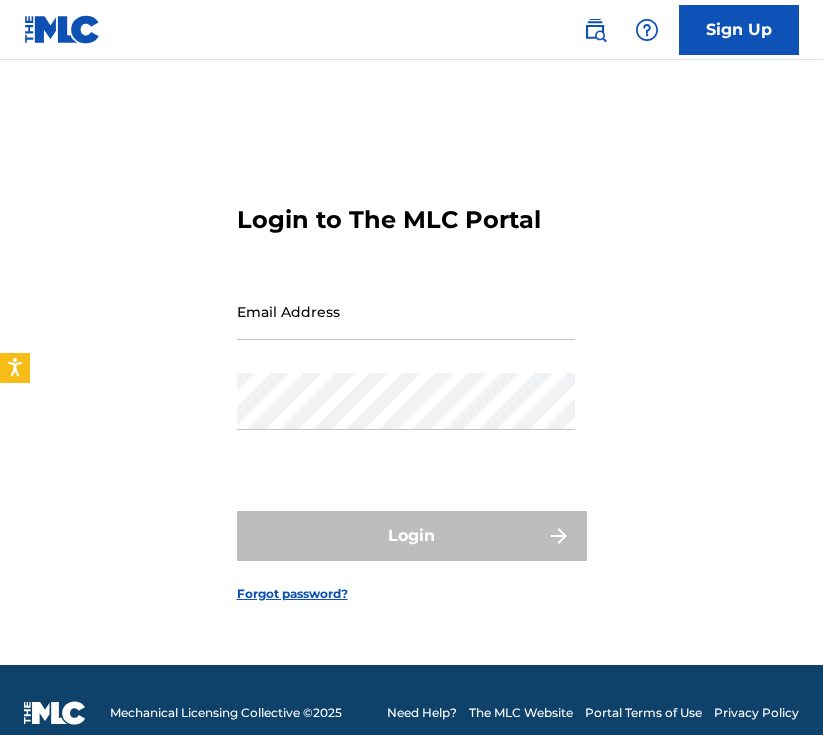 scroll, scrollTop: 0, scrollLeft: 0, axis: both 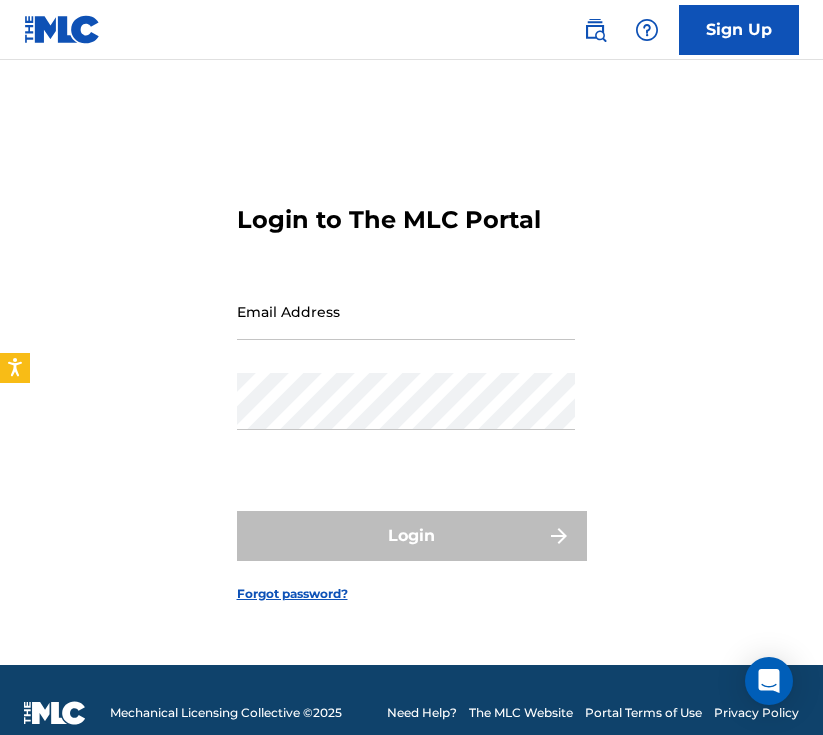 click on "Email Address" at bounding box center [406, 311] 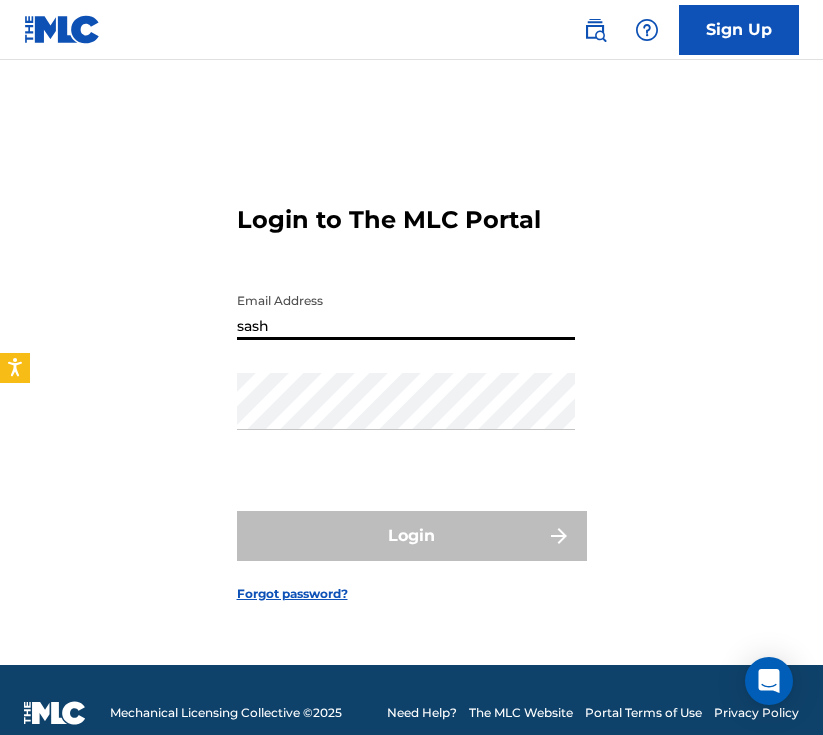 type on "[PERSON_NAME][EMAIL_ADDRESS][DOMAIN_NAME]" 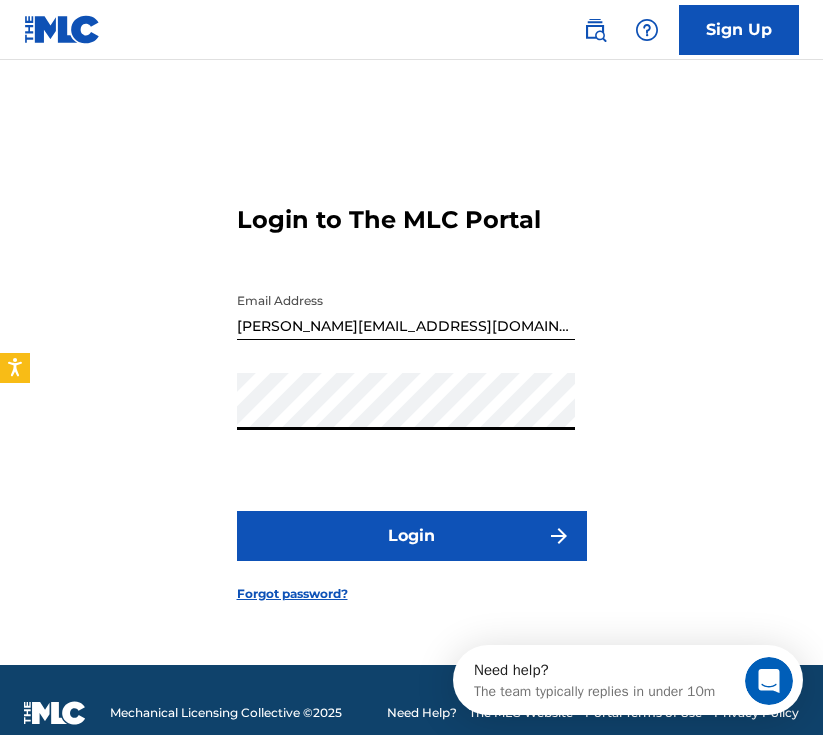 scroll, scrollTop: 0, scrollLeft: 0, axis: both 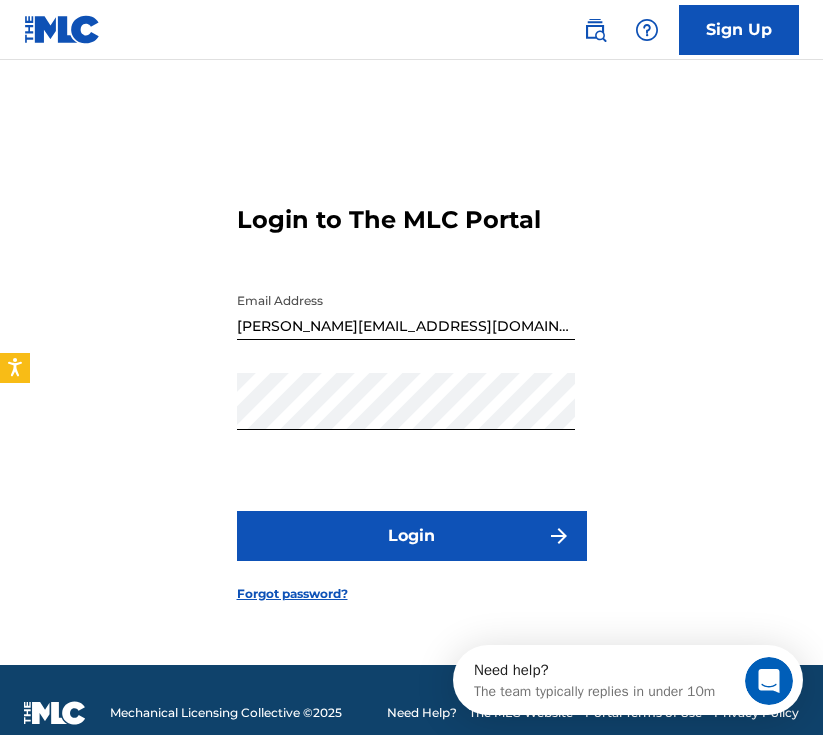 click on "Login" at bounding box center (412, 536) 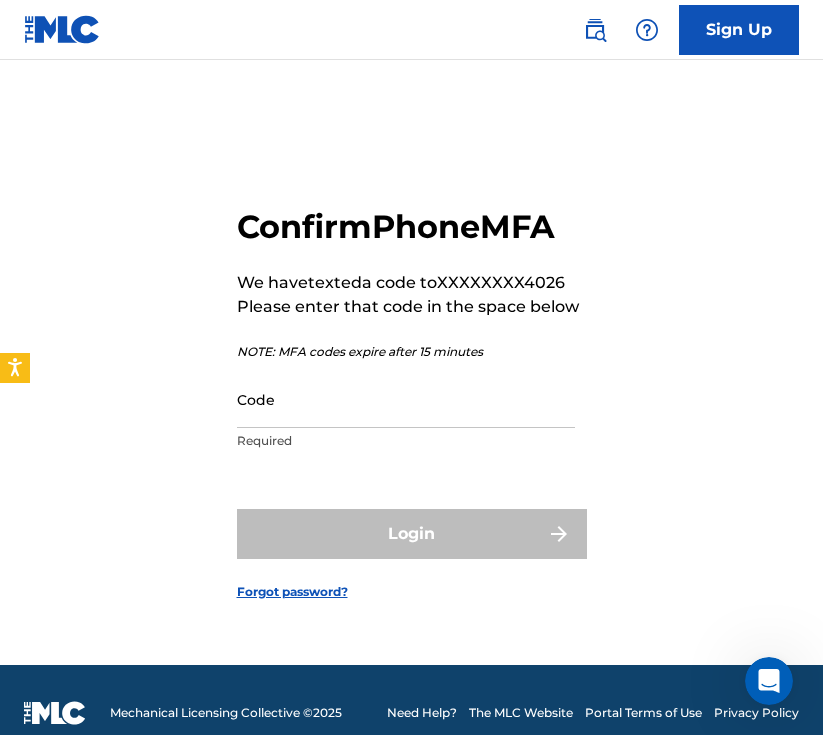 click 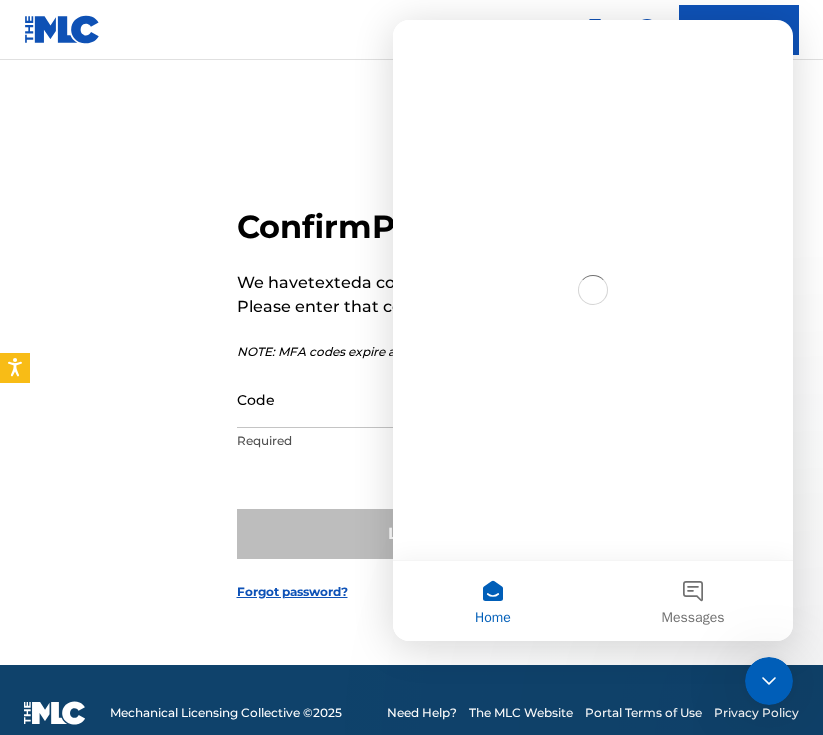 scroll, scrollTop: 0, scrollLeft: 0, axis: both 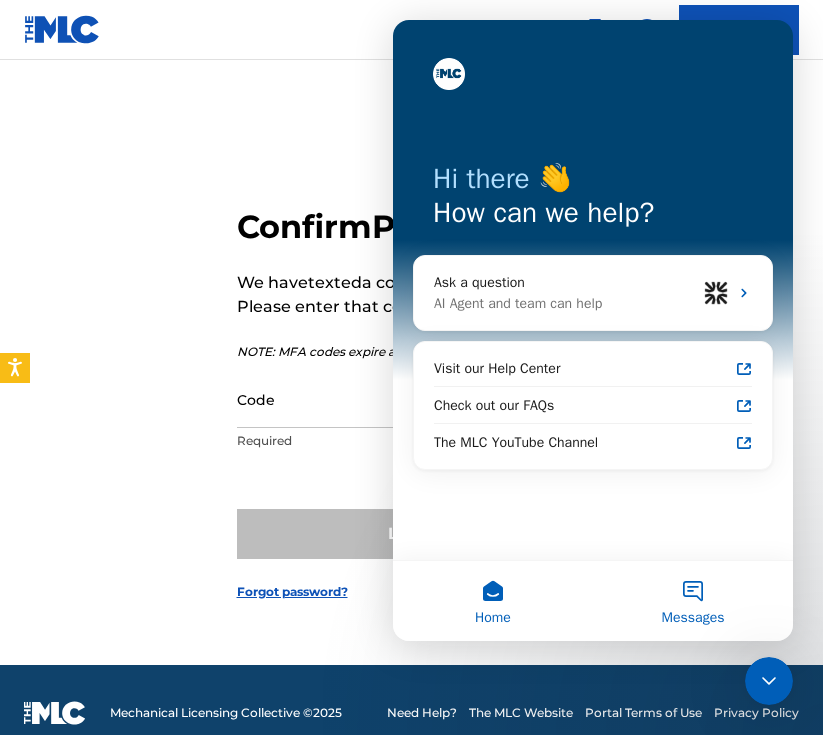 click on "Messages" at bounding box center [693, 601] 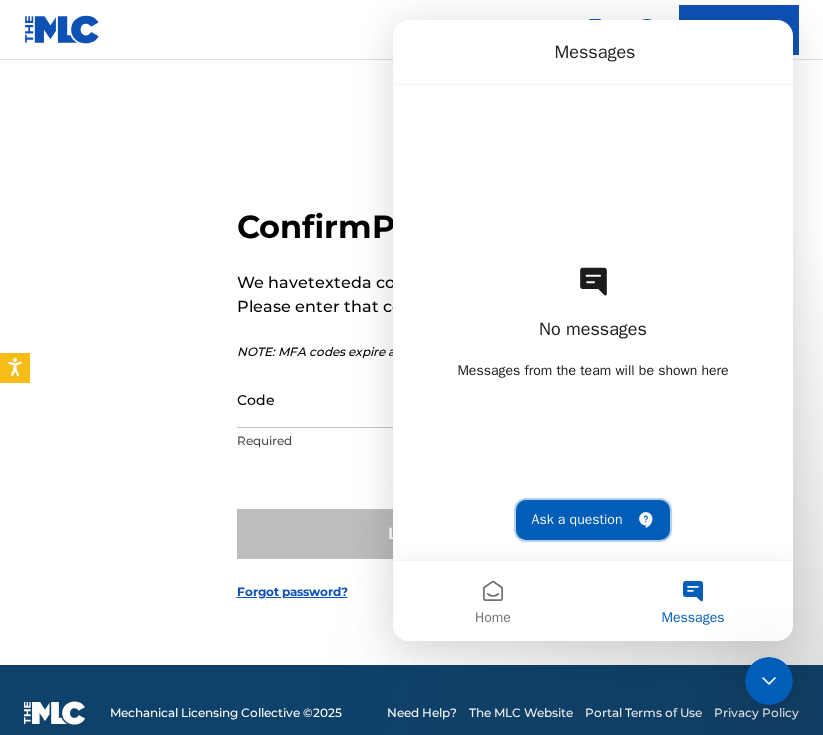 click on "Ask a question" at bounding box center (593, 520) 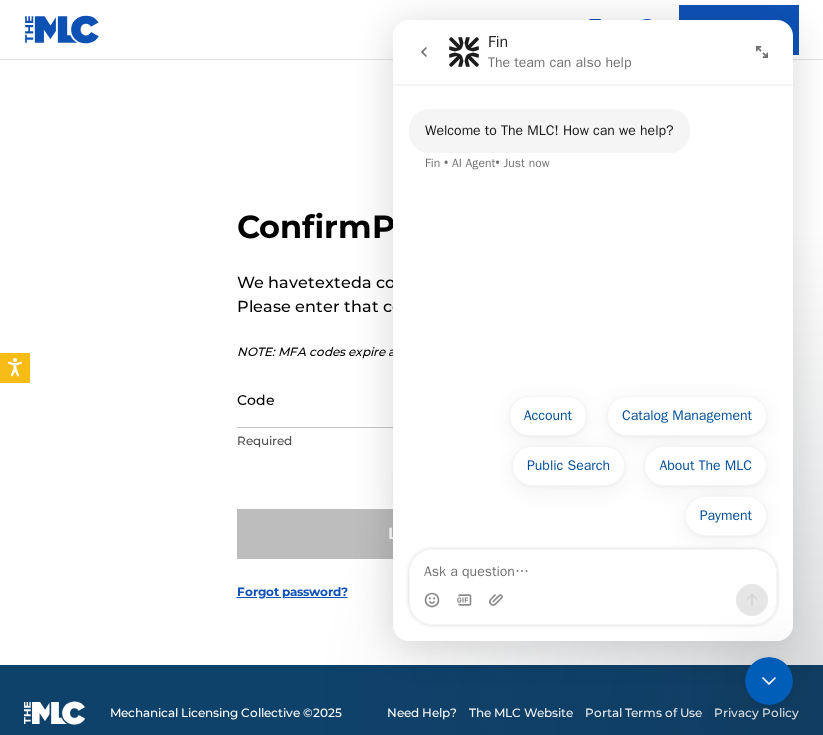 click at bounding box center [593, 567] 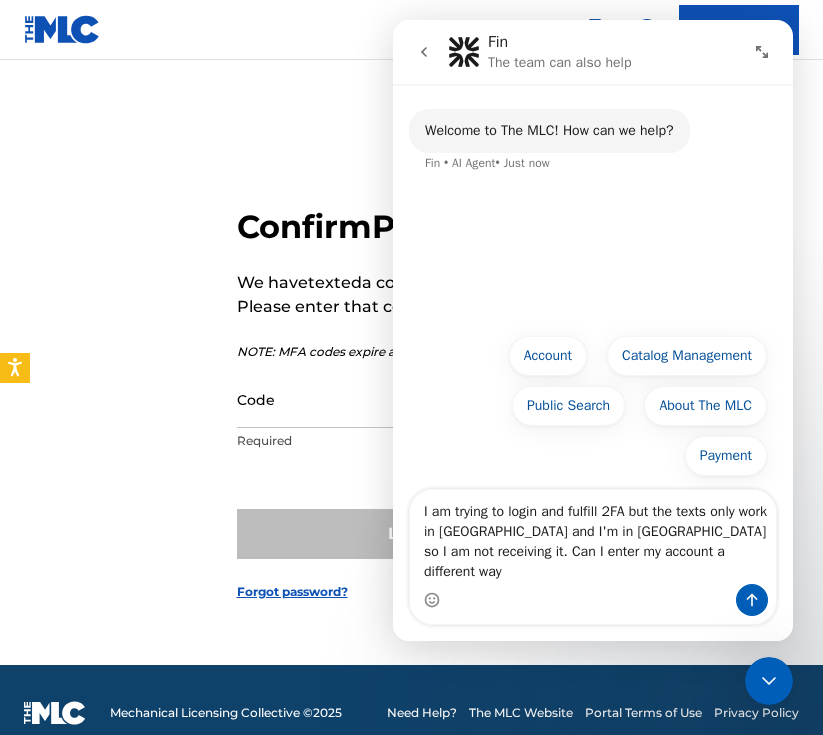 type on "I am trying to login and fulfill 2FA but the texts only work in [GEOGRAPHIC_DATA] and I'm in [GEOGRAPHIC_DATA] so I am not receiving it. Can I enter my account a different way?" 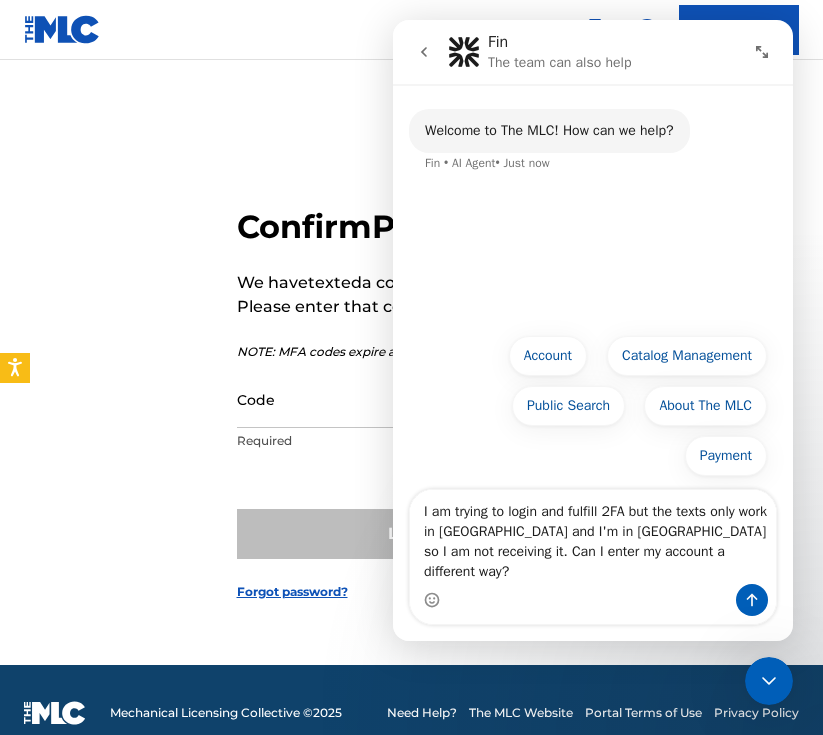 type 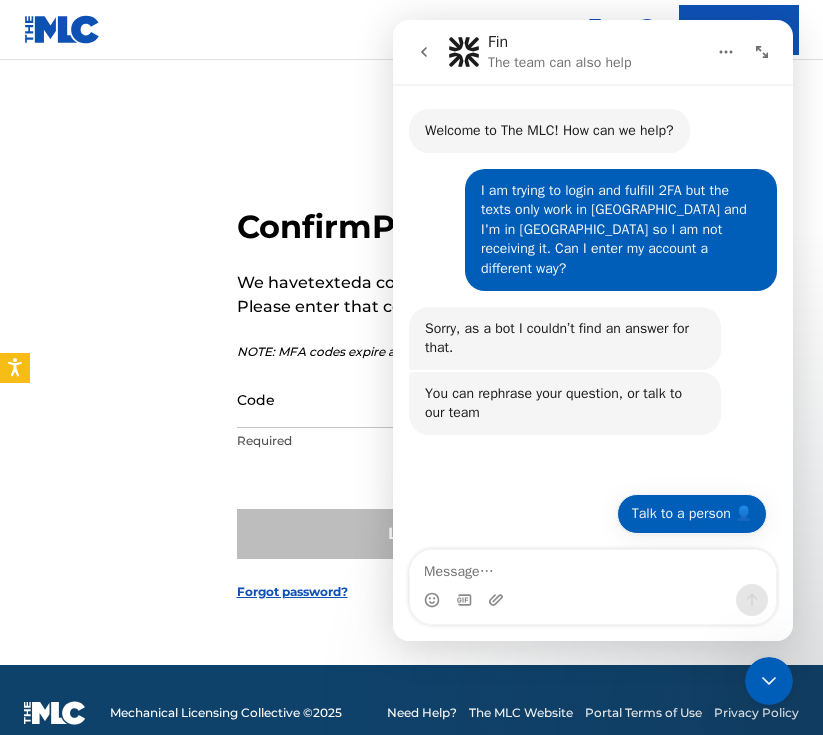 click on "Talk to a person 👤" at bounding box center (692, 514) 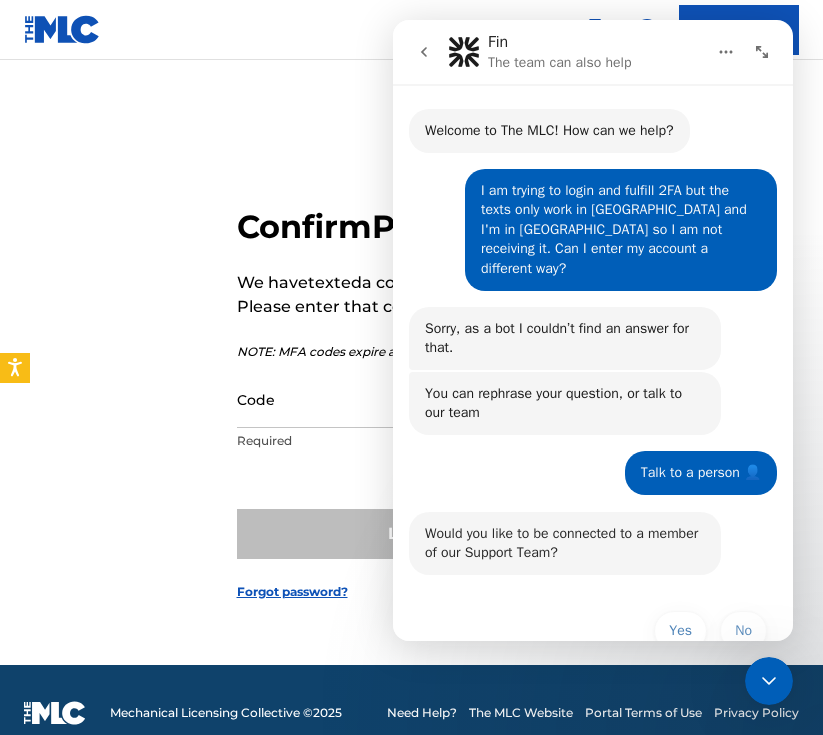 scroll, scrollTop: 25, scrollLeft: 0, axis: vertical 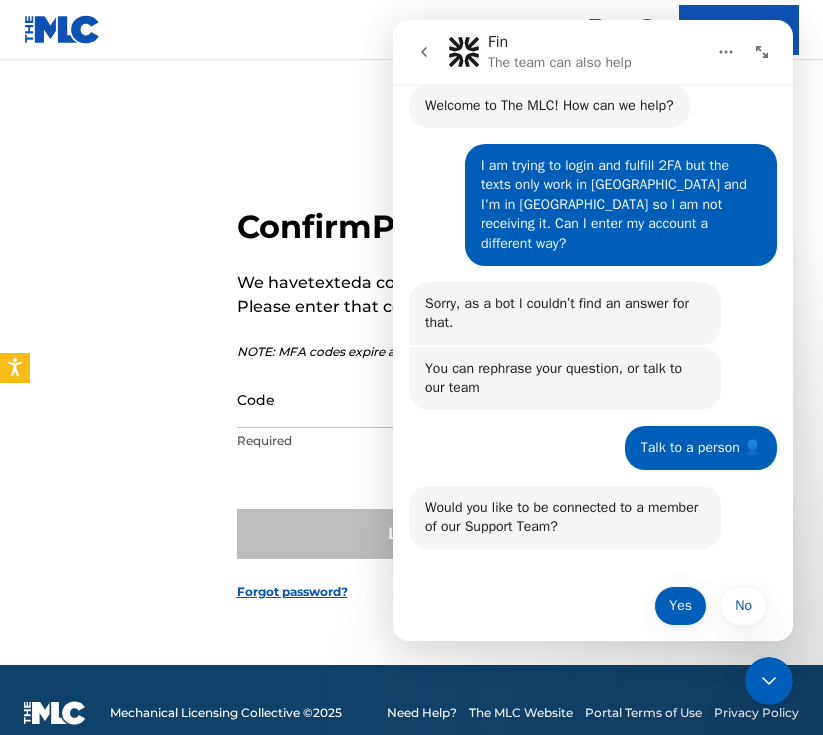 click on "Yes" at bounding box center (680, 606) 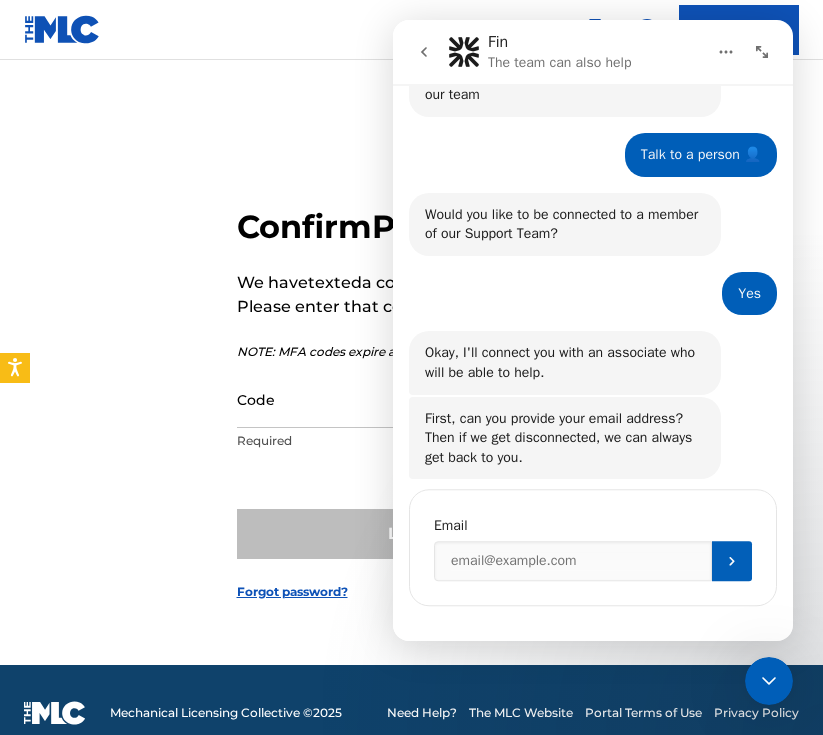 scroll, scrollTop: 316, scrollLeft: 0, axis: vertical 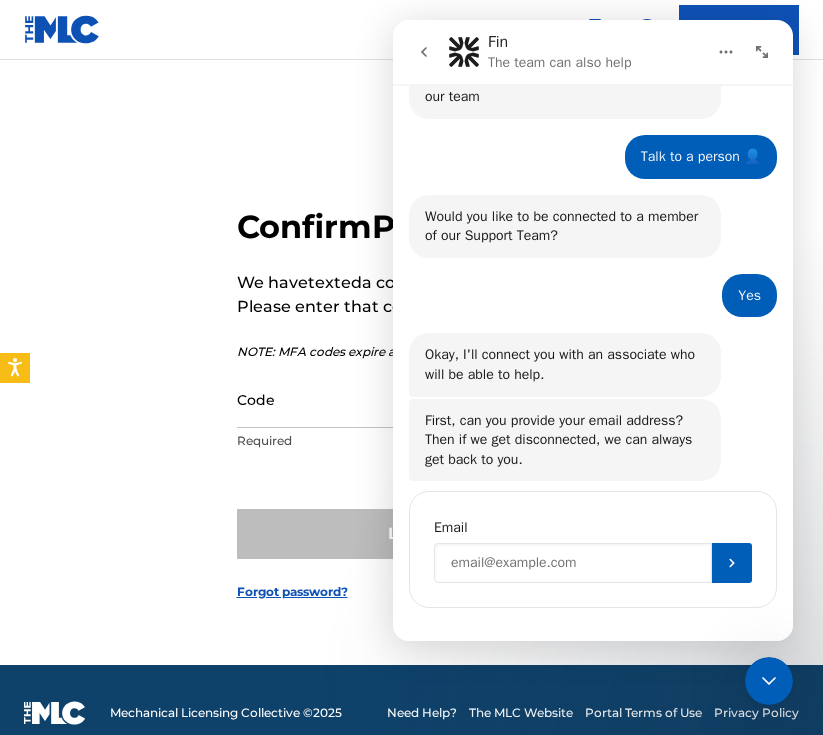 click at bounding box center (573, 563) 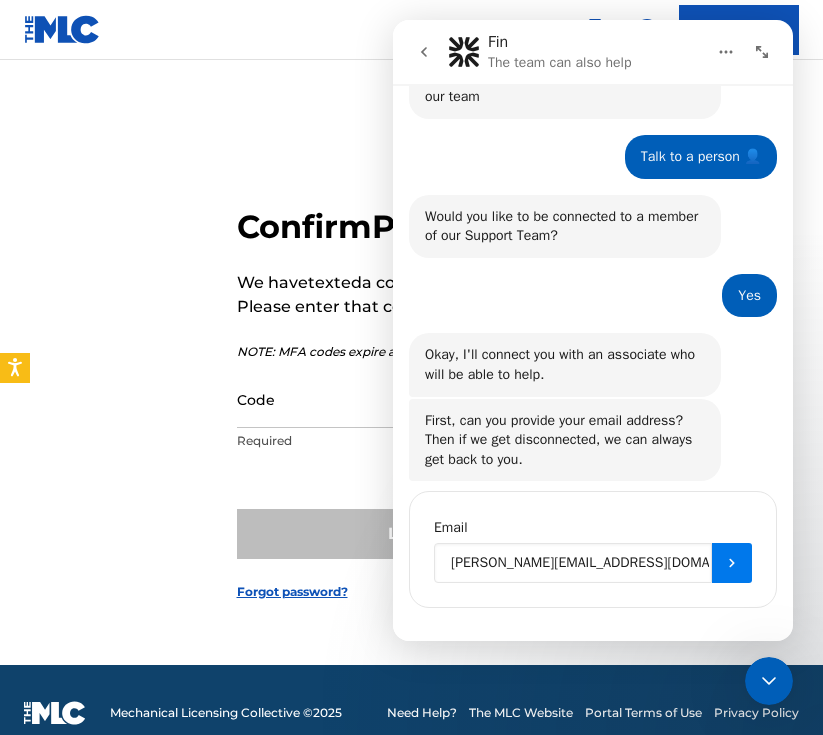 type on "[PERSON_NAME][EMAIL_ADDRESS][DOMAIN_NAME]" 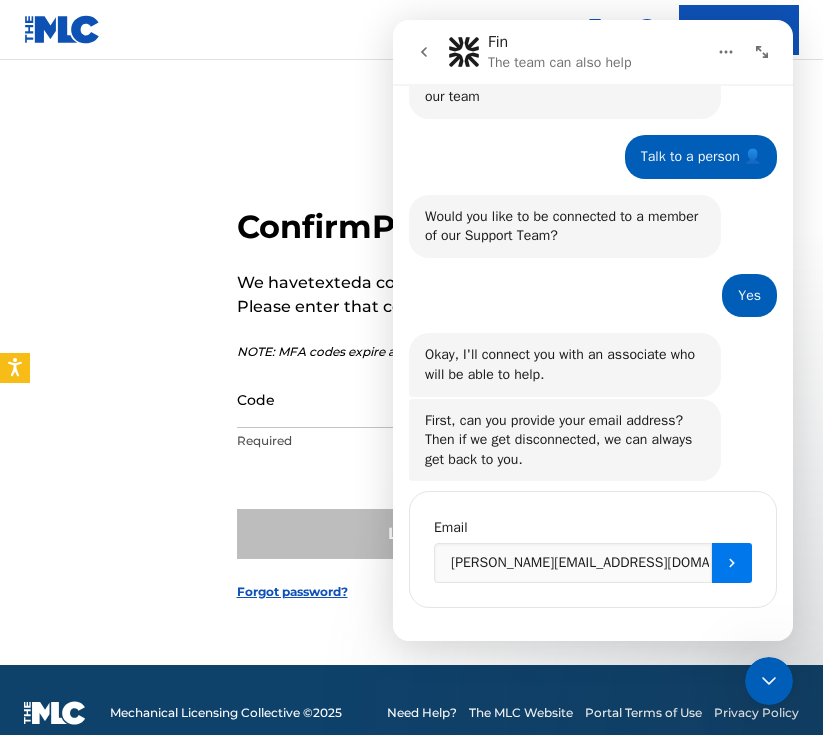 click 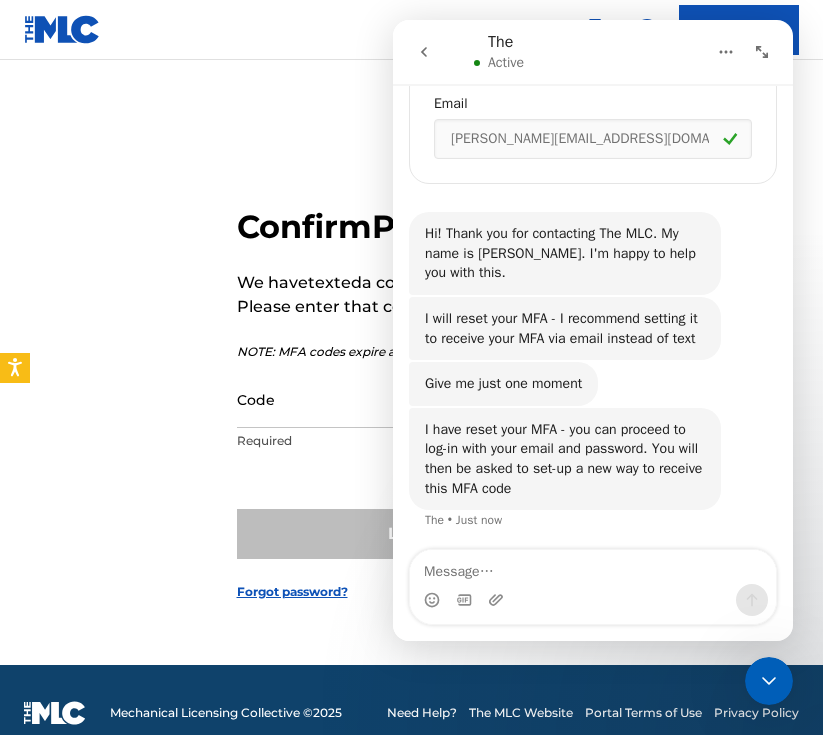 scroll, scrollTop: 742, scrollLeft: 0, axis: vertical 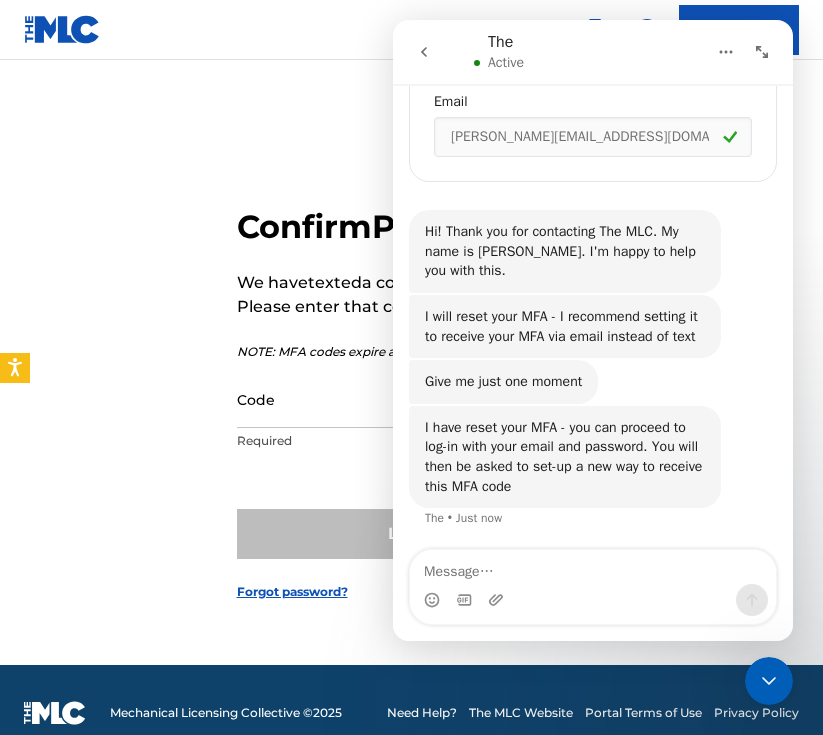 click at bounding box center (593, 567) 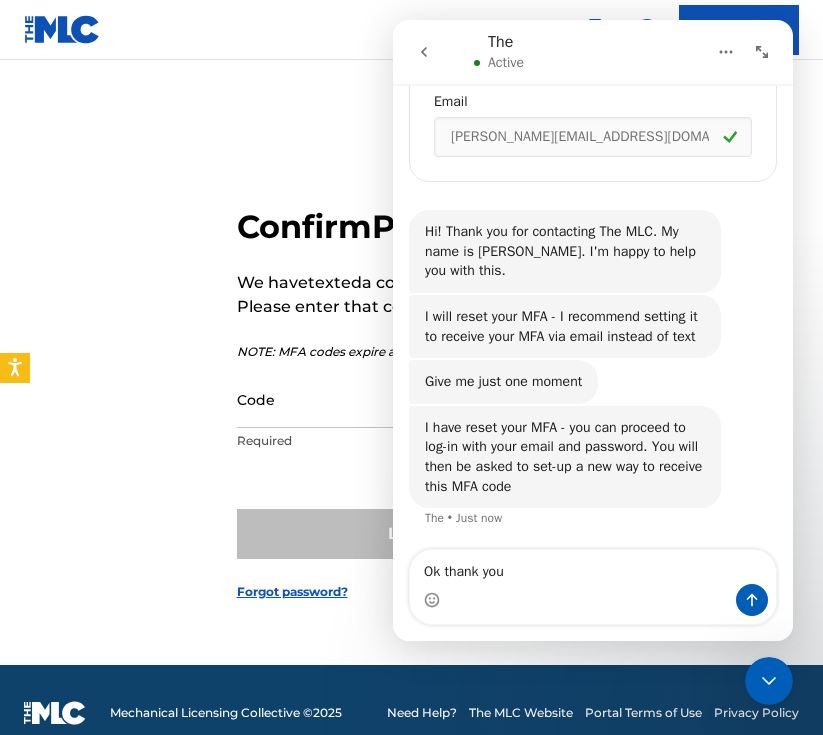type on "Ok thank you." 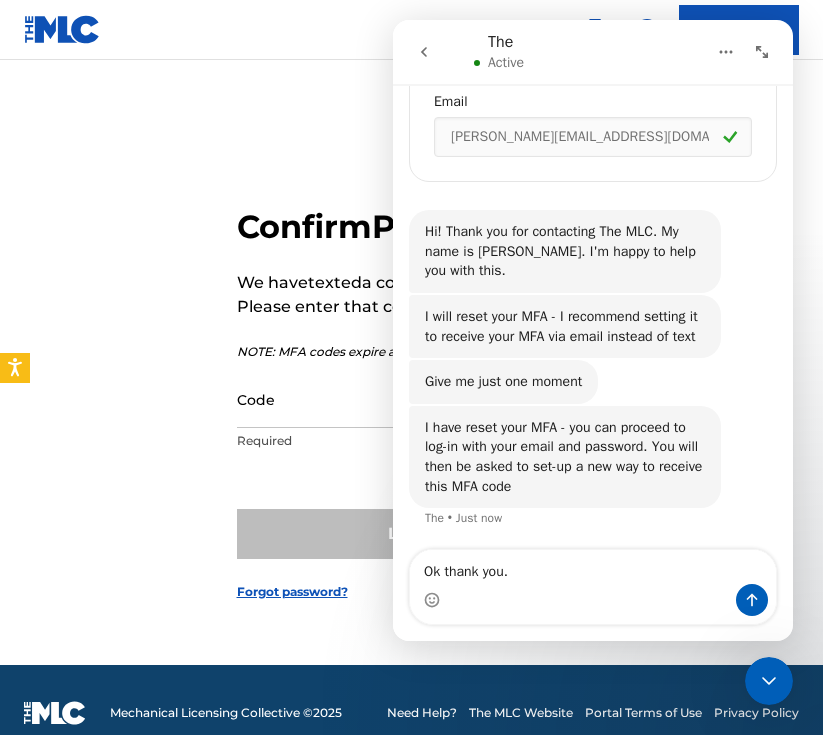 type 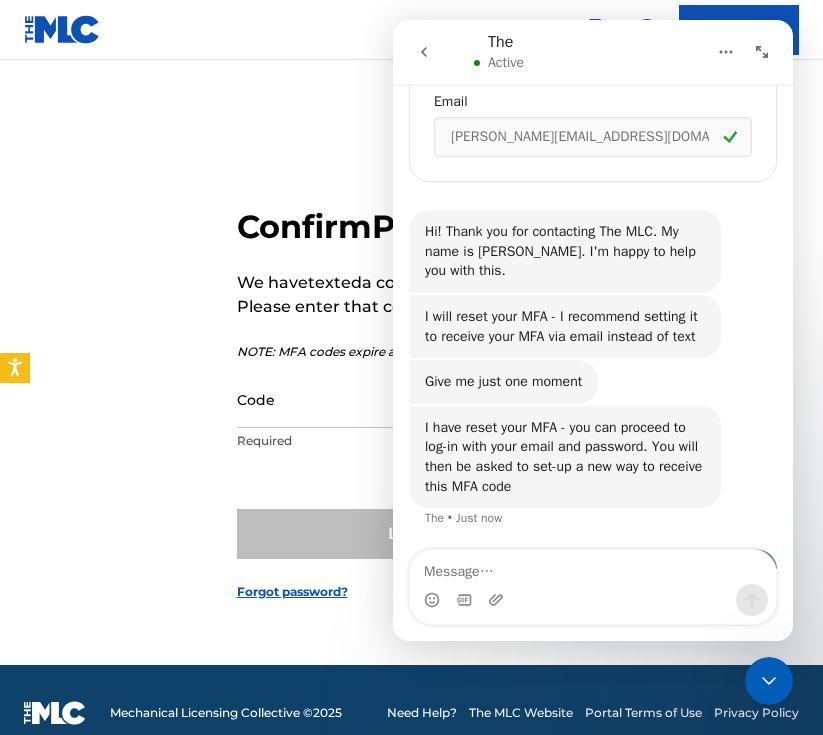 scroll, scrollTop: 802, scrollLeft: 0, axis: vertical 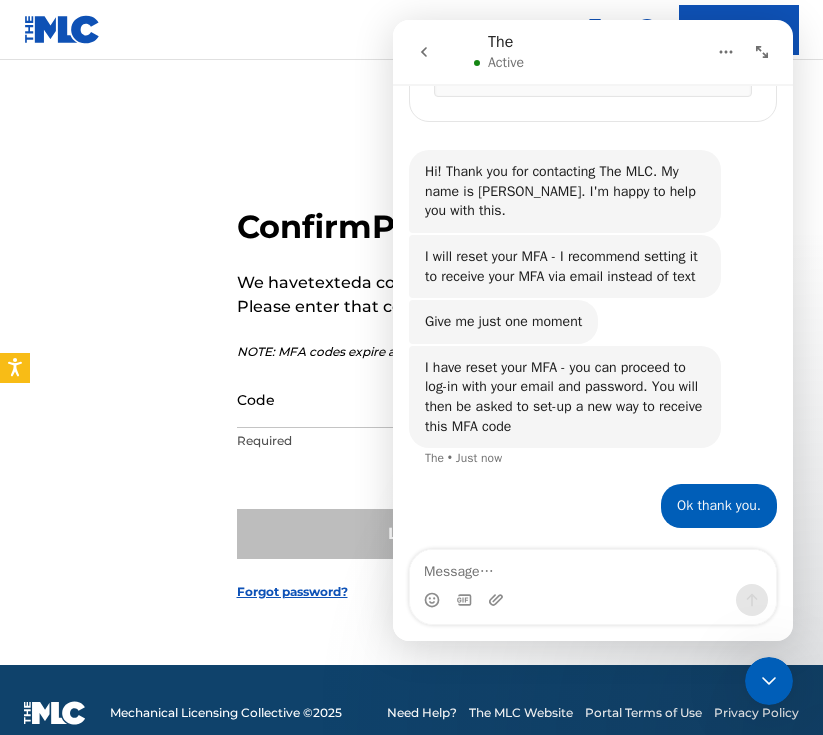 click on "Confirm  Phone   MFA We have  texted   a code to  XXXXXXXX4026 Please enter that code in the space below NOTE: MFA codes expire after 15 minutes Code Required Login Forgot password?" at bounding box center (411, 387) 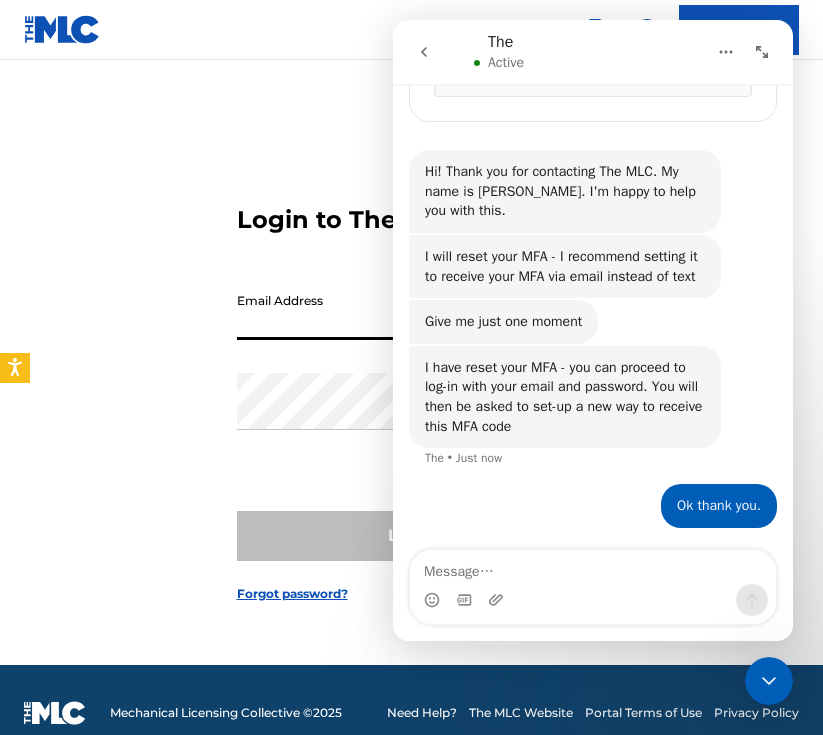 click on "Email Address" at bounding box center (406, 311) 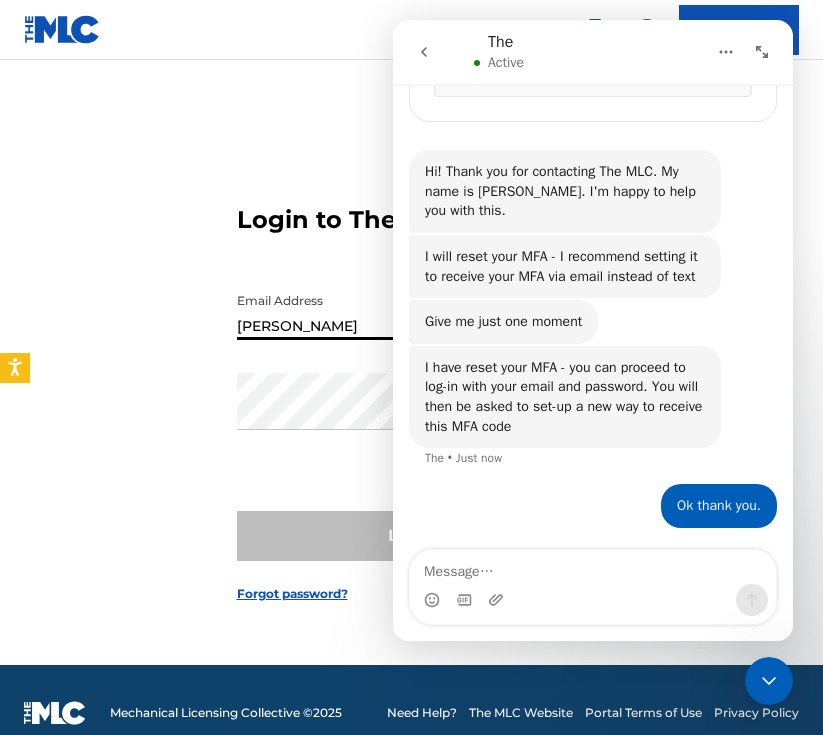 type on "[PERSON_NAME][EMAIL_ADDRESS][DOMAIN_NAME]" 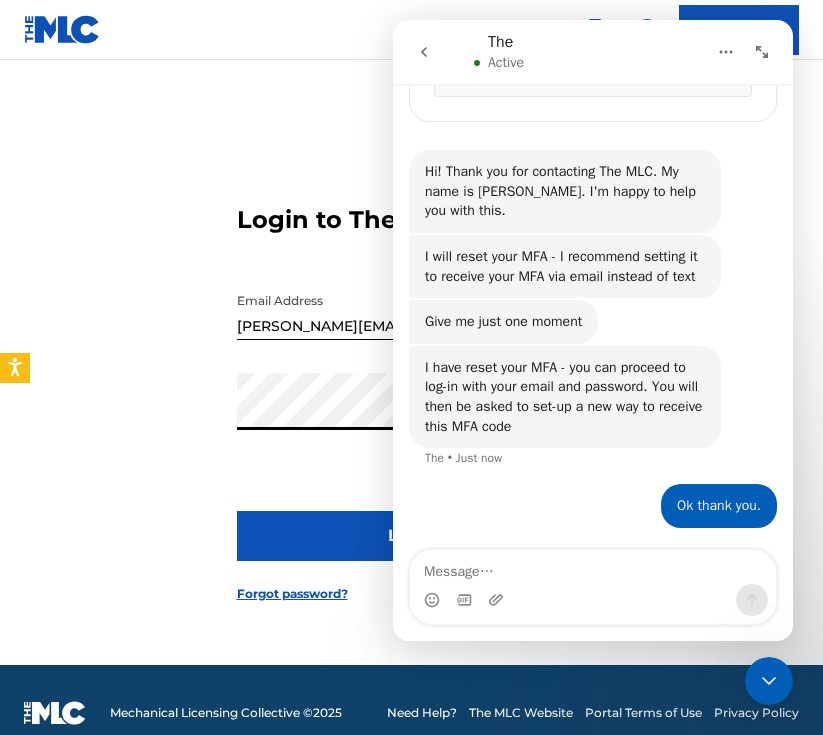 click on "Login" at bounding box center (412, 536) 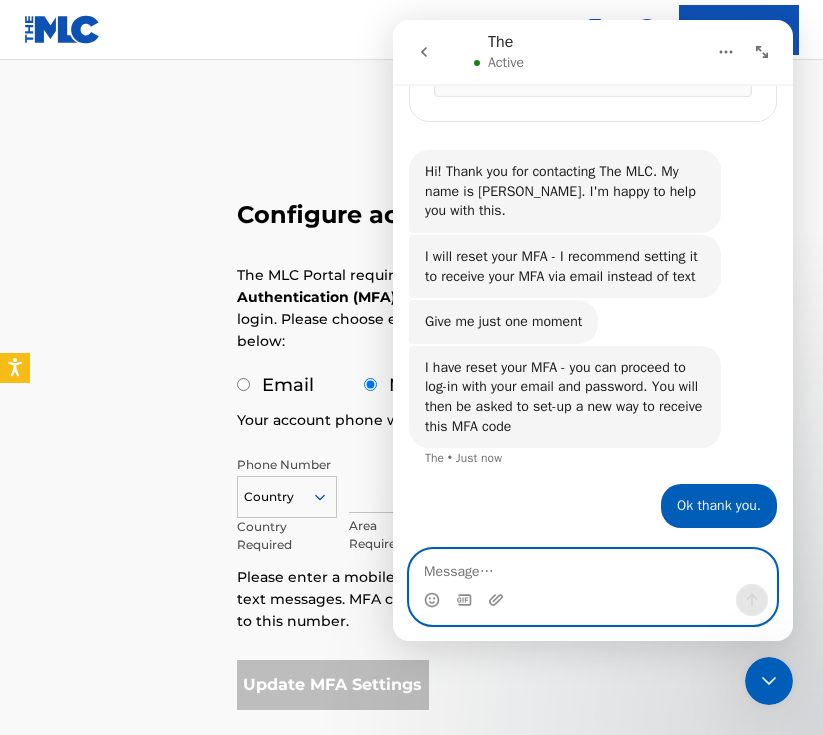 click at bounding box center [593, 567] 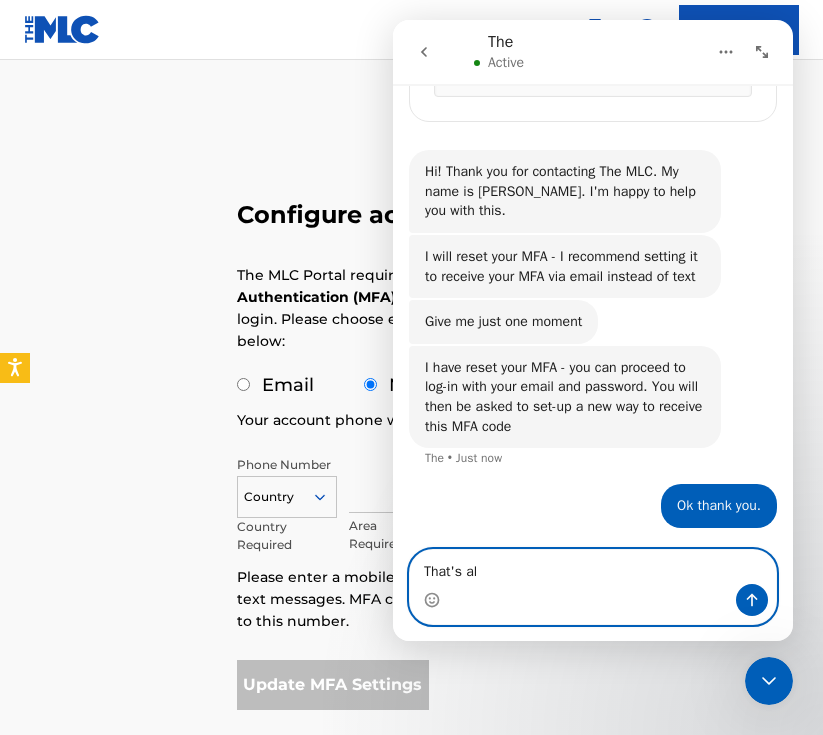 type on "That's all" 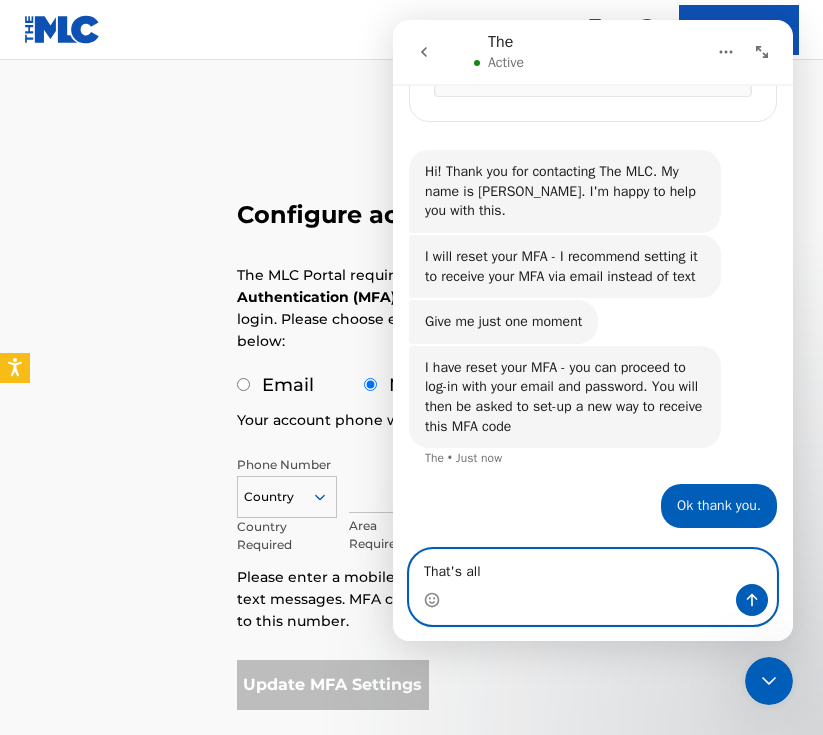 type 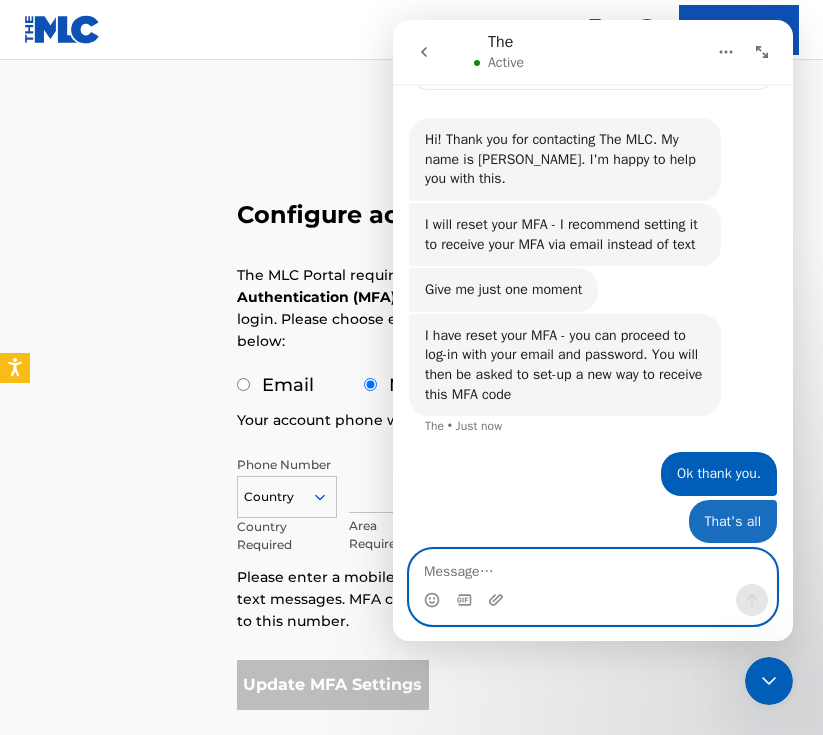 scroll, scrollTop: 847, scrollLeft: 0, axis: vertical 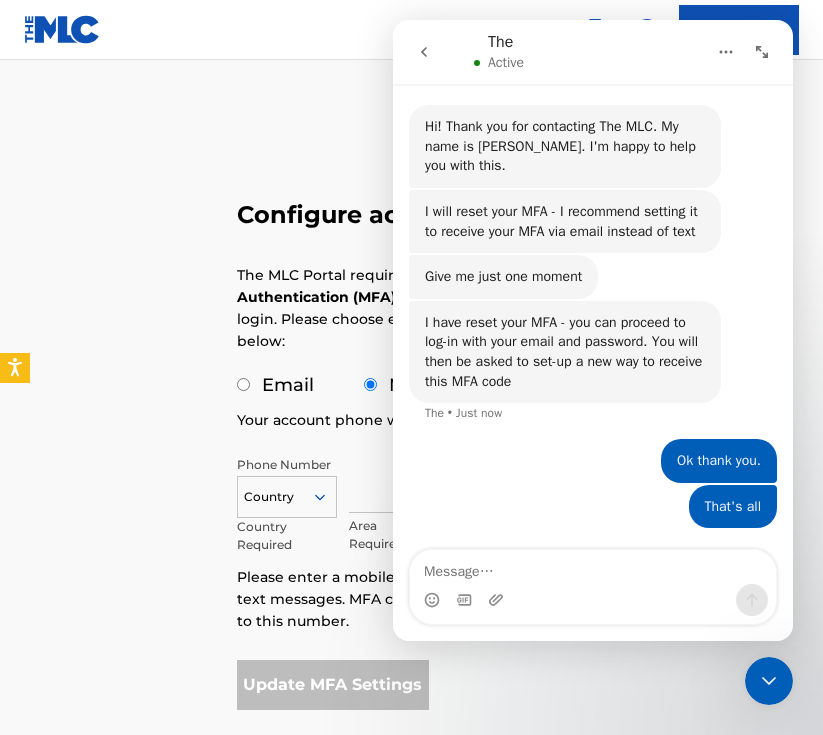 click 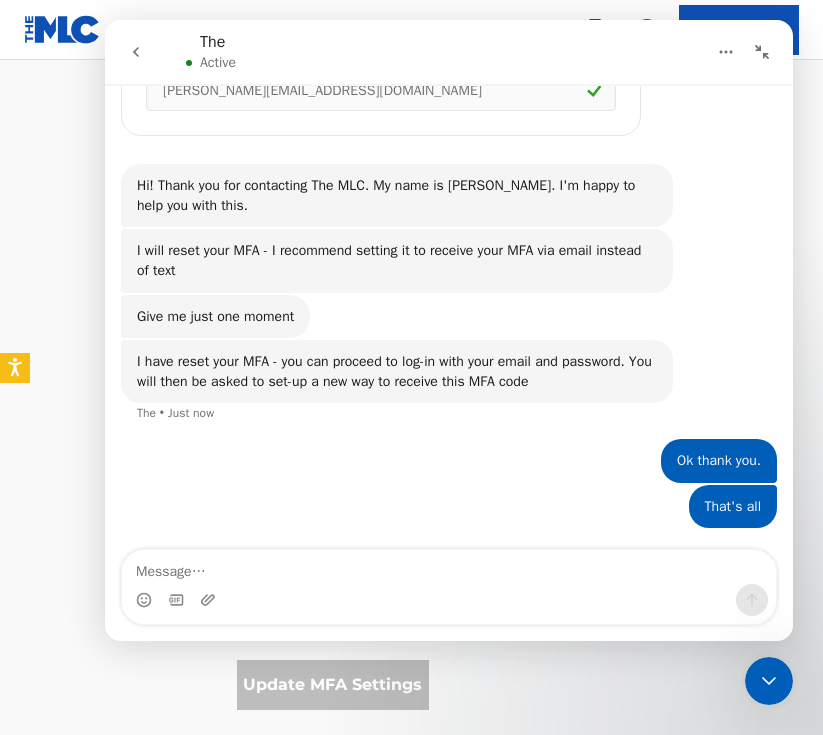 click 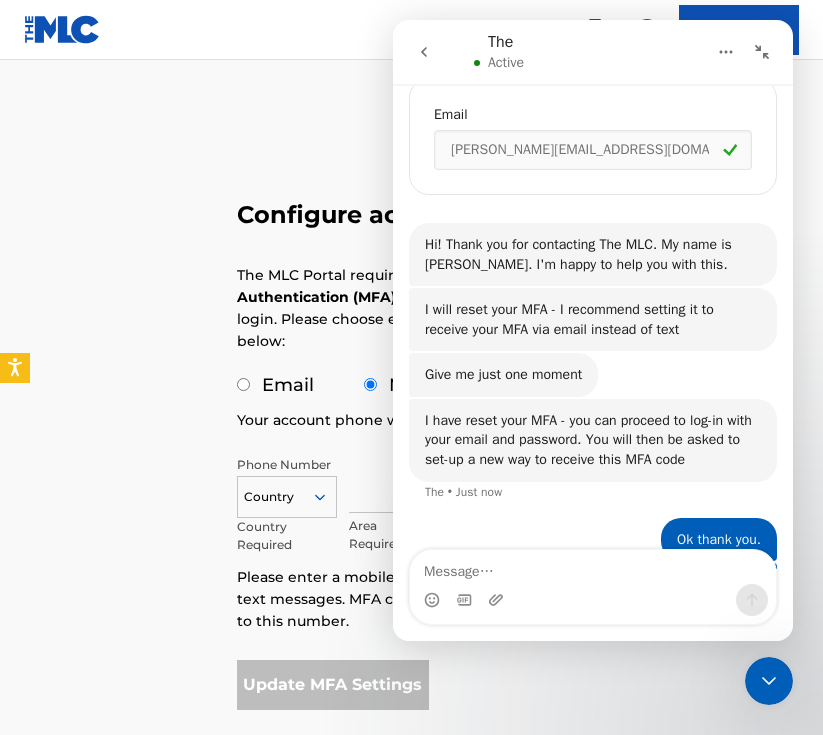 scroll, scrollTop: 847, scrollLeft: 0, axis: vertical 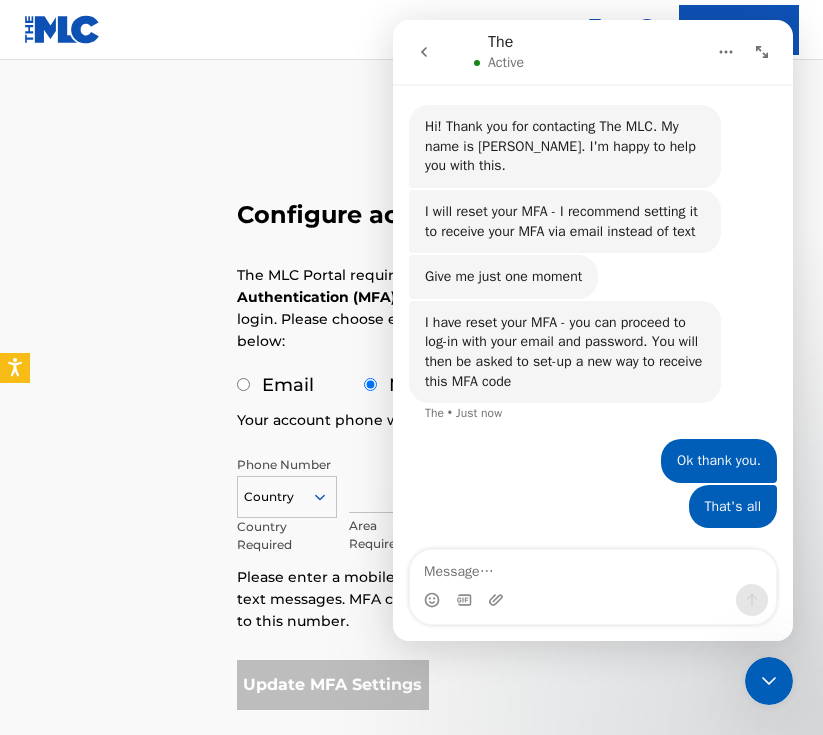click at bounding box center [424, 52] 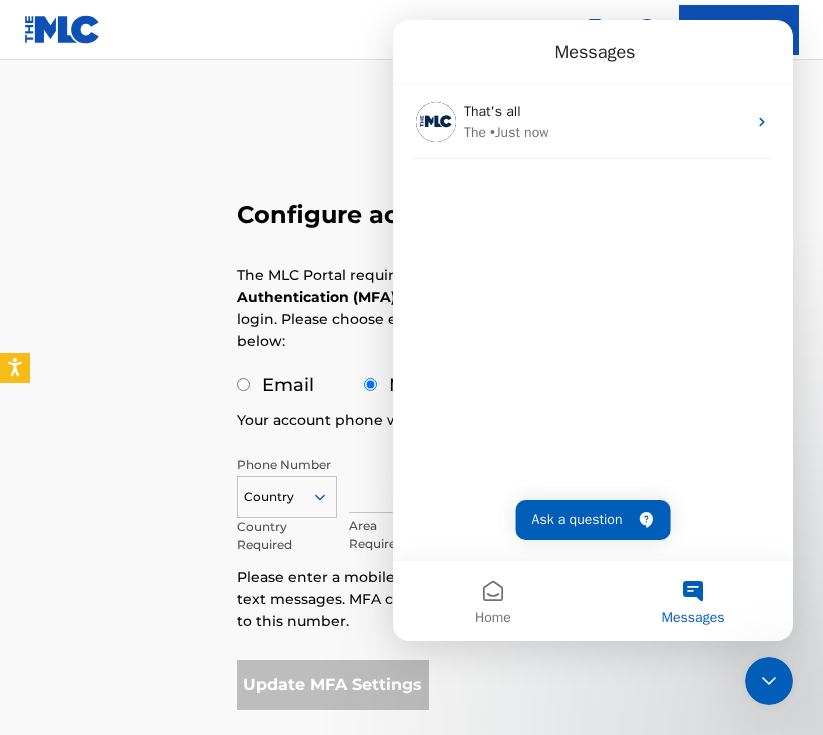 scroll, scrollTop: 0, scrollLeft: 0, axis: both 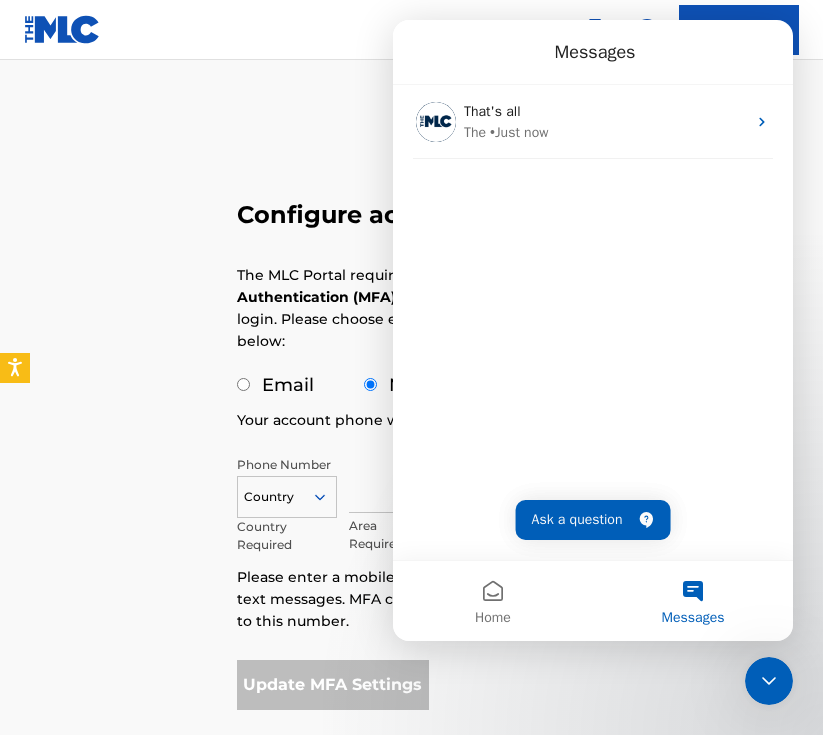 click on "Configure account security The MLC Portal requires     Multi-Factor   Authentication (MFA)   to secure your account   login. Please choose email or mobile options   below: Email Mobile Your account phone will be used for MFA:  Phone Number Country Country Required   Area Required   Required Number Please enter a mobile number that can receive text messages. MFA codes will be sent via text to this number. Update MFA Settings" at bounding box center (412, 408) 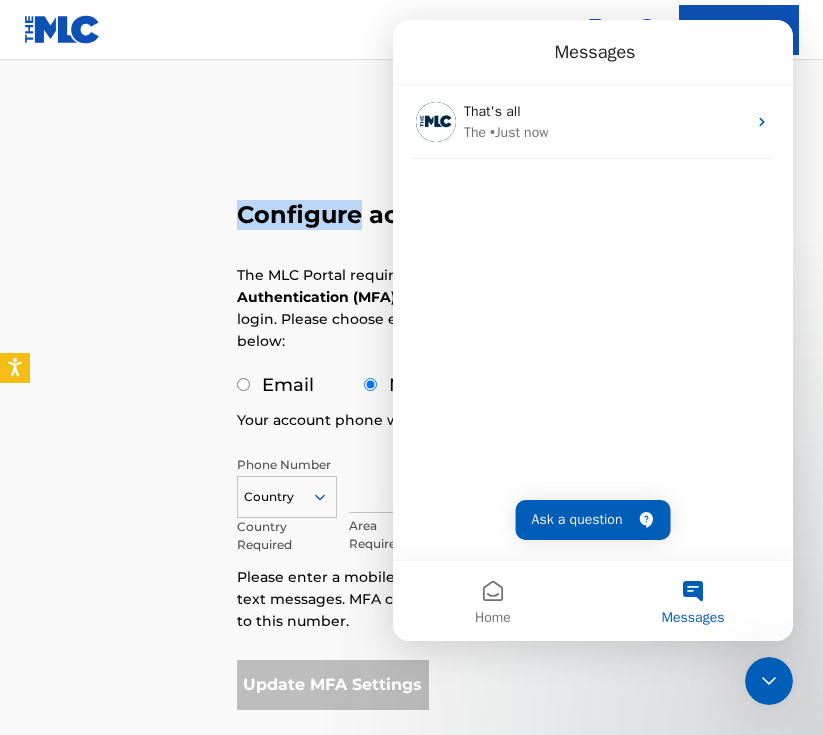 click on "Configure account security The MLC Portal requires     Multi-Factor   Authentication (MFA)   to secure your account   login. Please choose email or mobile options   below: Email Mobile Your account phone will be used for MFA:  Phone Number Country Country Required   Area Required   Required Number Please enter a mobile number that can receive text messages. MFA codes will be sent via text to this number. Update MFA Settings" at bounding box center (412, 408) 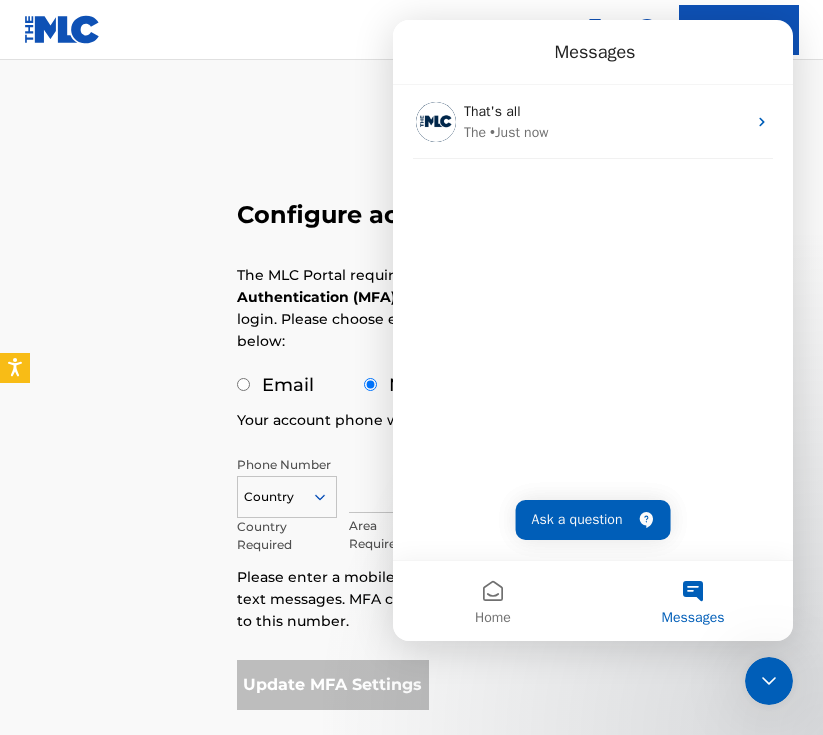 click on "Sign Up Configure account security The MLC Portal requires     Multi-Factor   Authentication (MFA)   to secure your account   login. Please choose email or mobile options   below: Email Mobile Your account phone will be used for MFA:  Phone Number Country Country Required   Area Required   Required Number Please enter a mobile number that can receive text messages. MFA codes will be sent via text to this number. Update MFA Settings Mechanical Licensing Collective ©  2025 Need Help? The MLC Website Portal Terms of Use Privacy Policy" at bounding box center (411, 431) 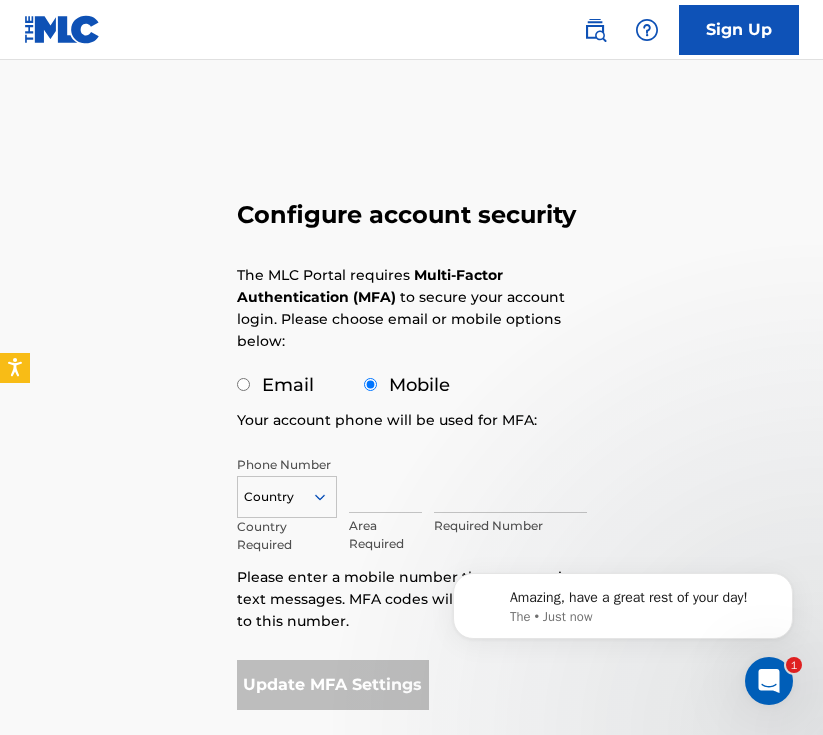 scroll, scrollTop: 0, scrollLeft: 0, axis: both 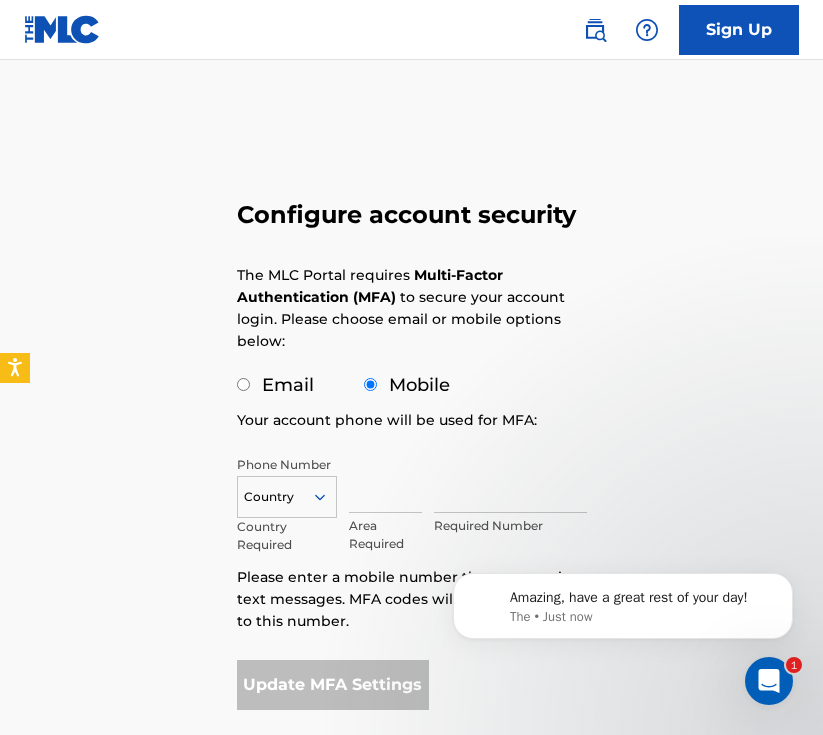 click on "Email" at bounding box center [243, 384] 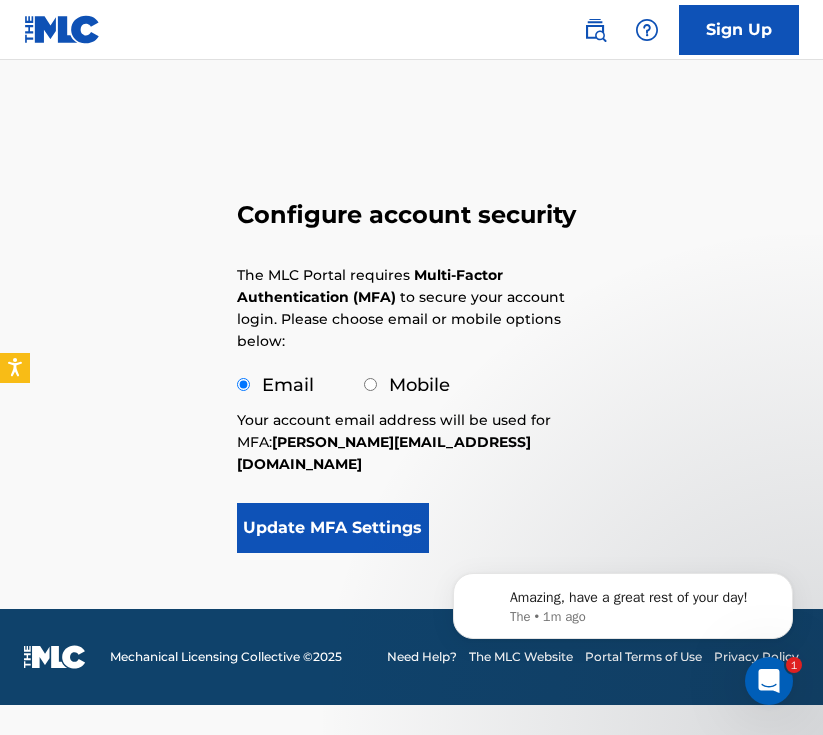 click on "Update MFA Settings" at bounding box center [333, 528] 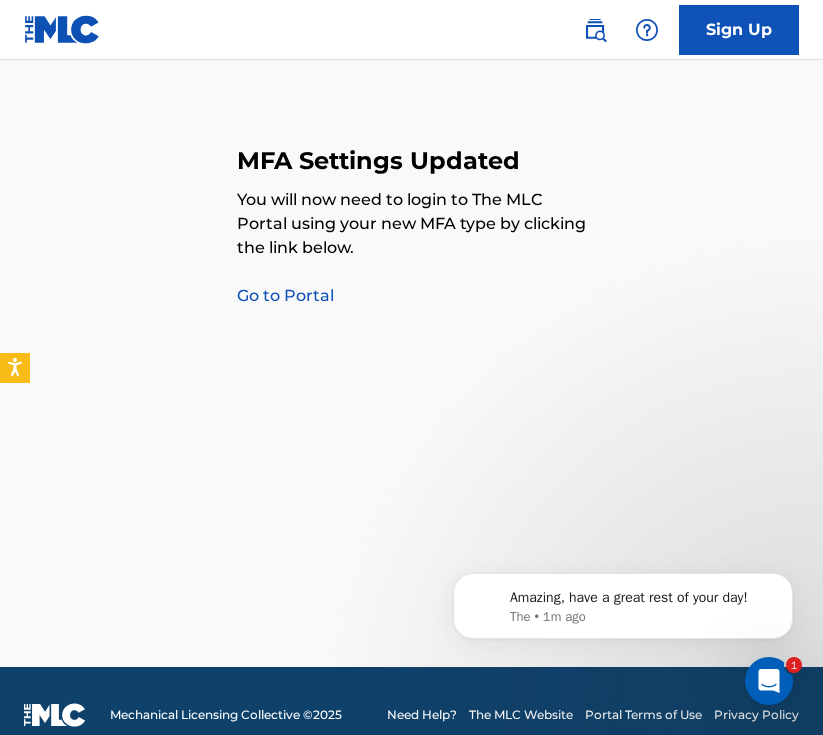 click on "Go to Portal" at bounding box center [285, 295] 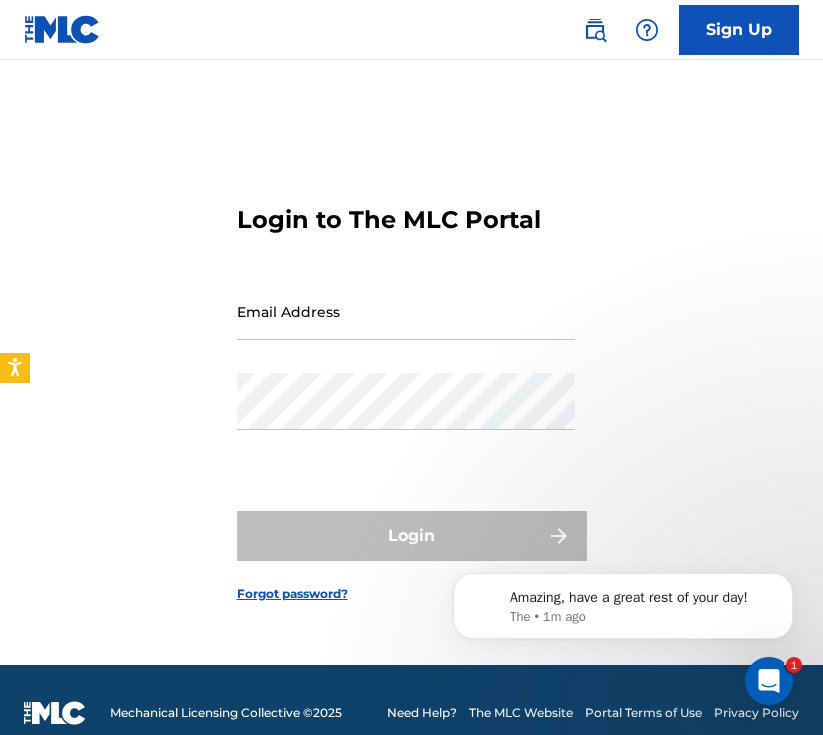 click on "Email Address" at bounding box center [406, 311] 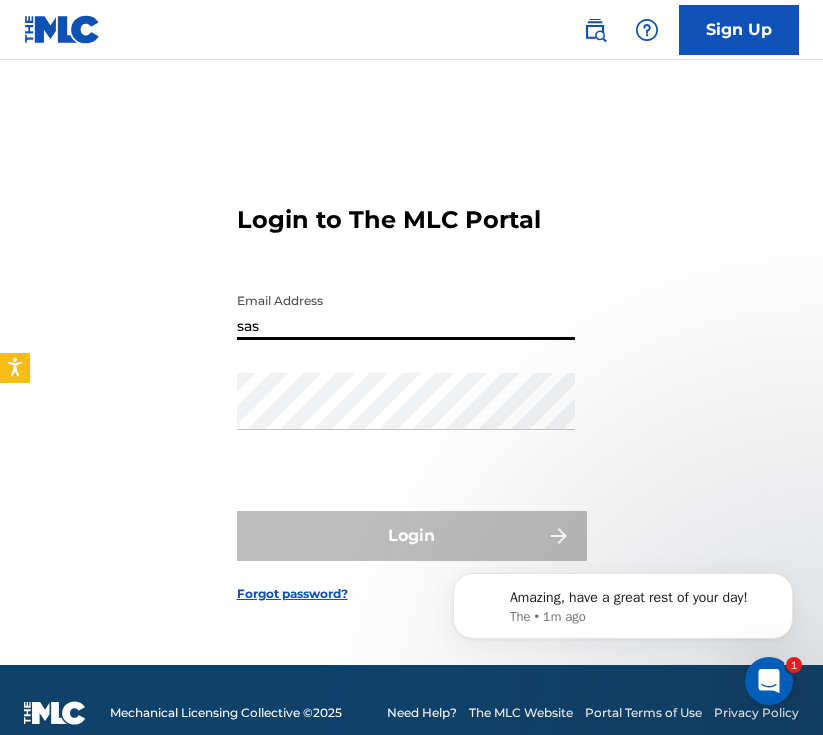 type on "[PERSON_NAME][EMAIL_ADDRESS][DOMAIN_NAME]" 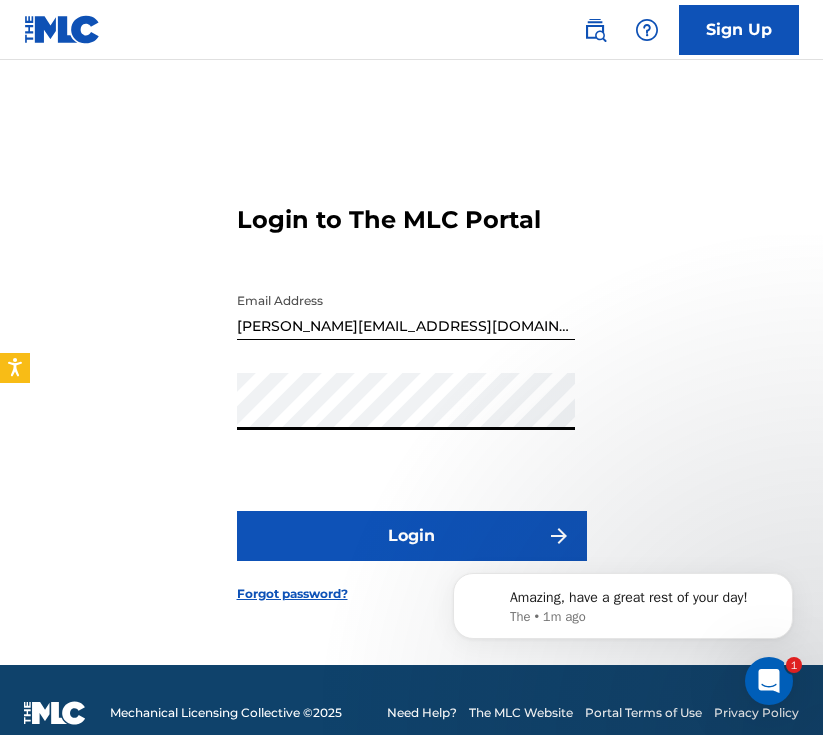 click on "Login" at bounding box center (412, 536) 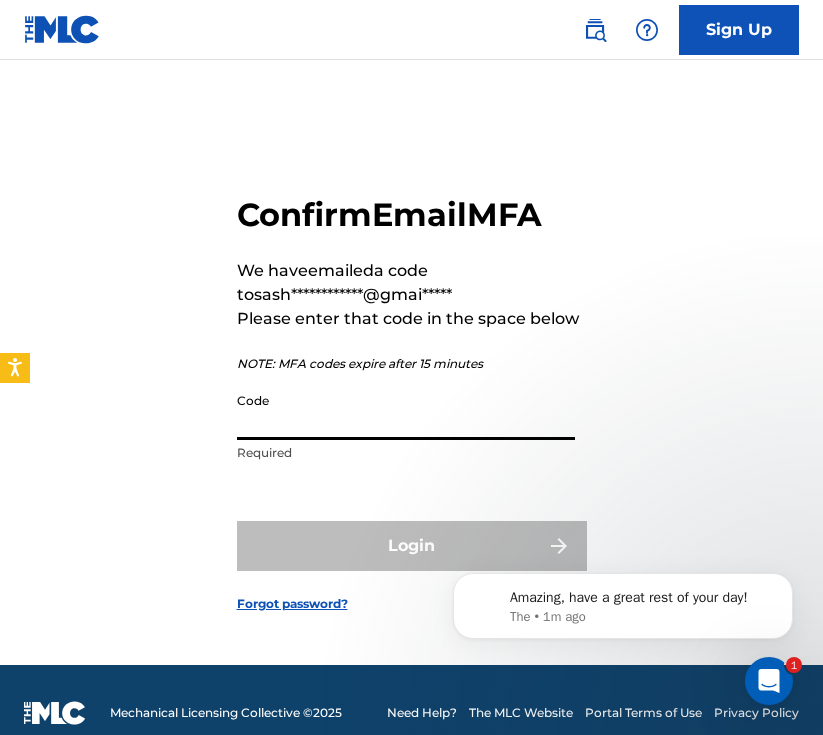 click on "Code" at bounding box center (406, 411) 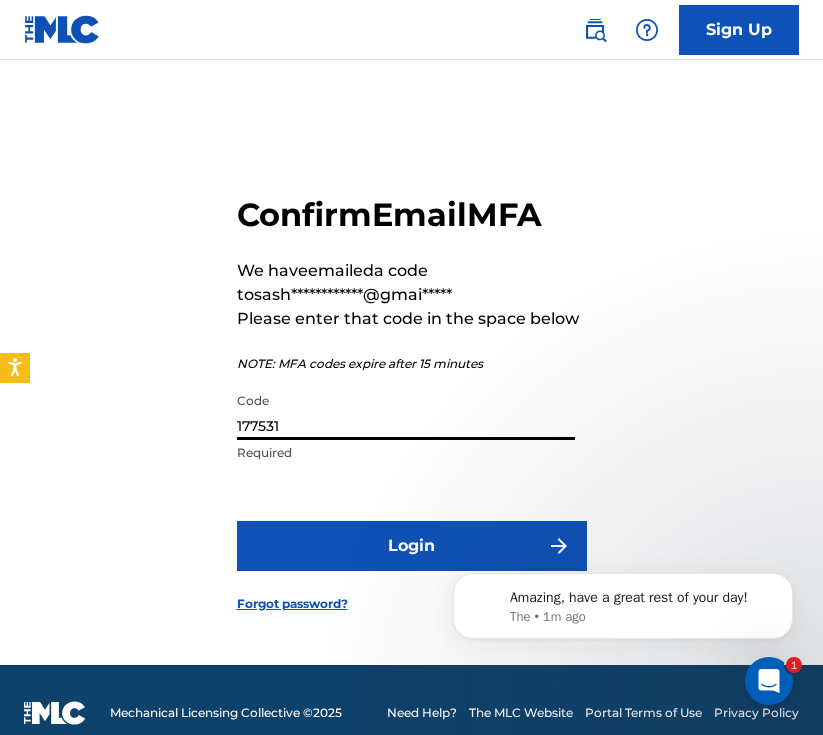 type on "177531" 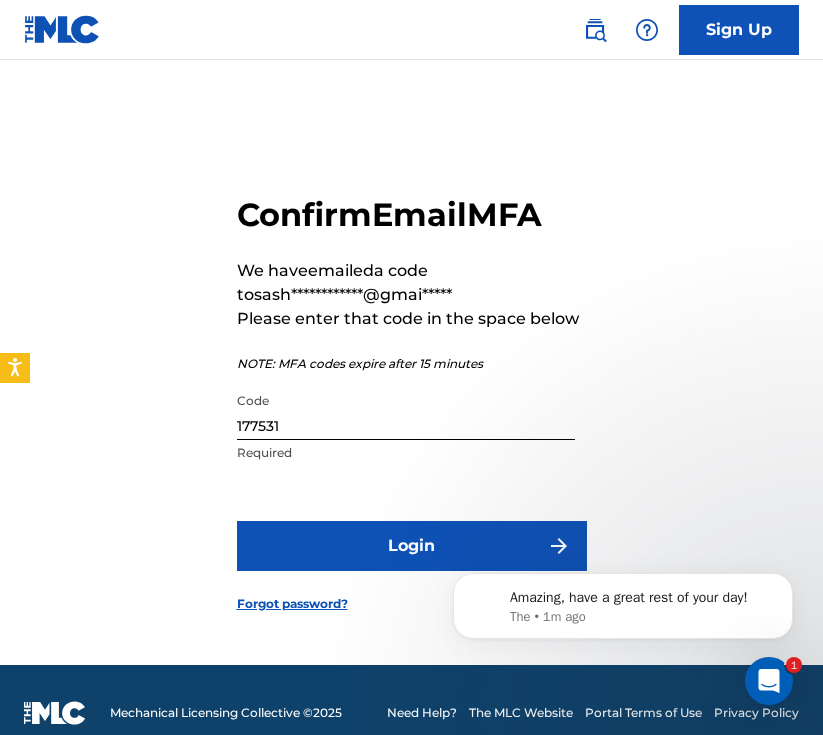 click on "**********" at bounding box center (412, 387) 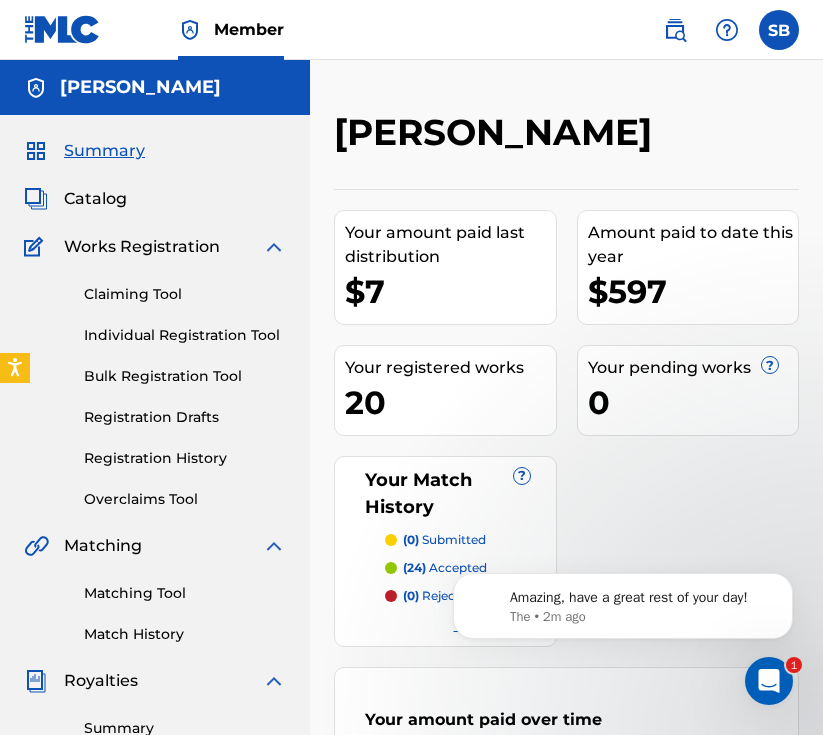 scroll, scrollTop: 0, scrollLeft: 0, axis: both 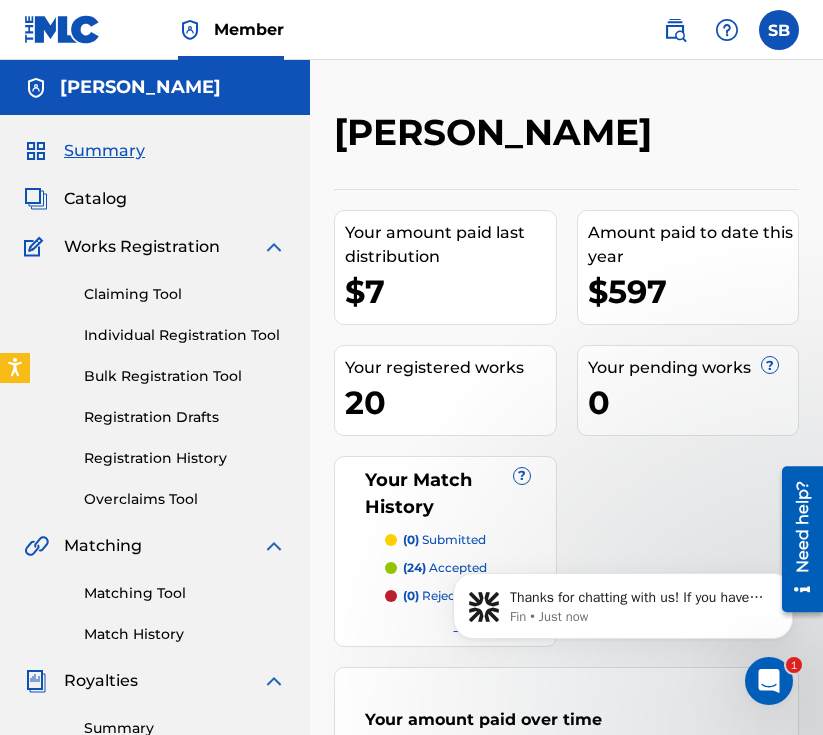 click on "Claiming Tool" at bounding box center [185, 294] 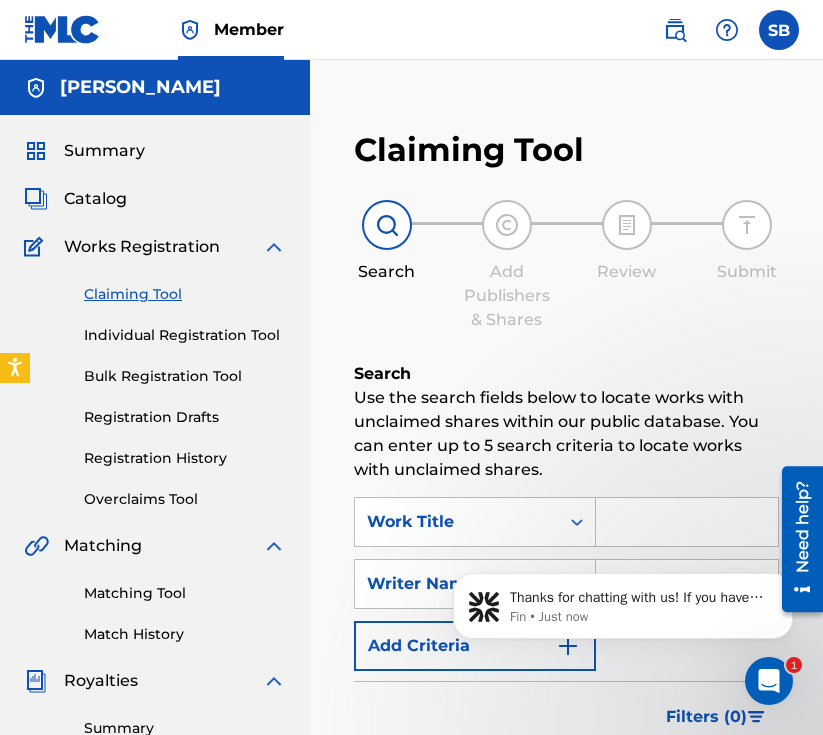 click on "Registration History" at bounding box center [185, 458] 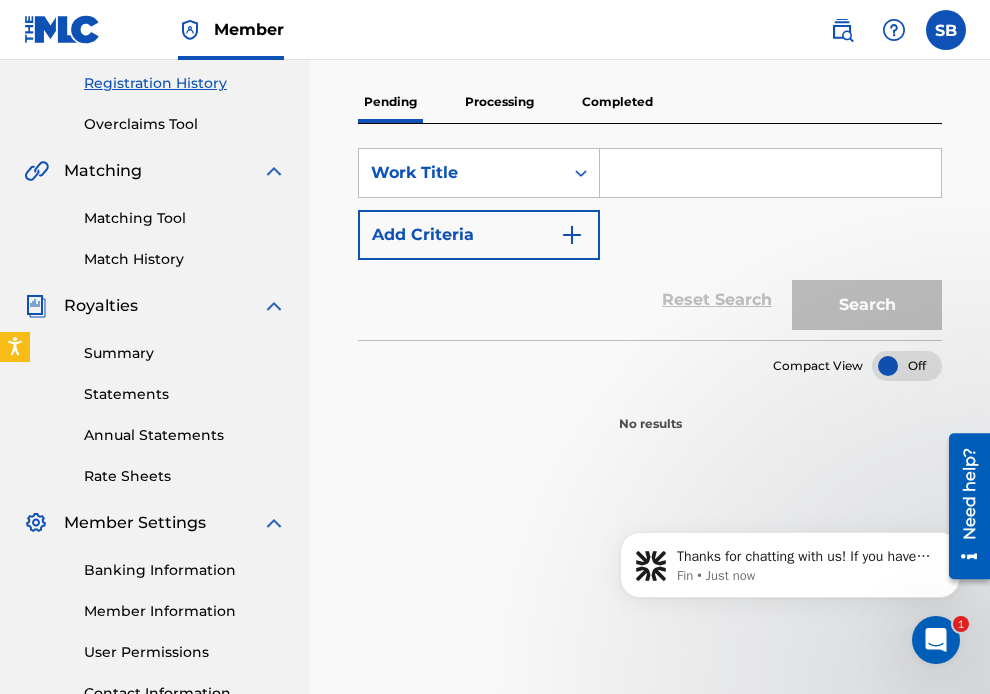 scroll, scrollTop: 407, scrollLeft: 0, axis: vertical 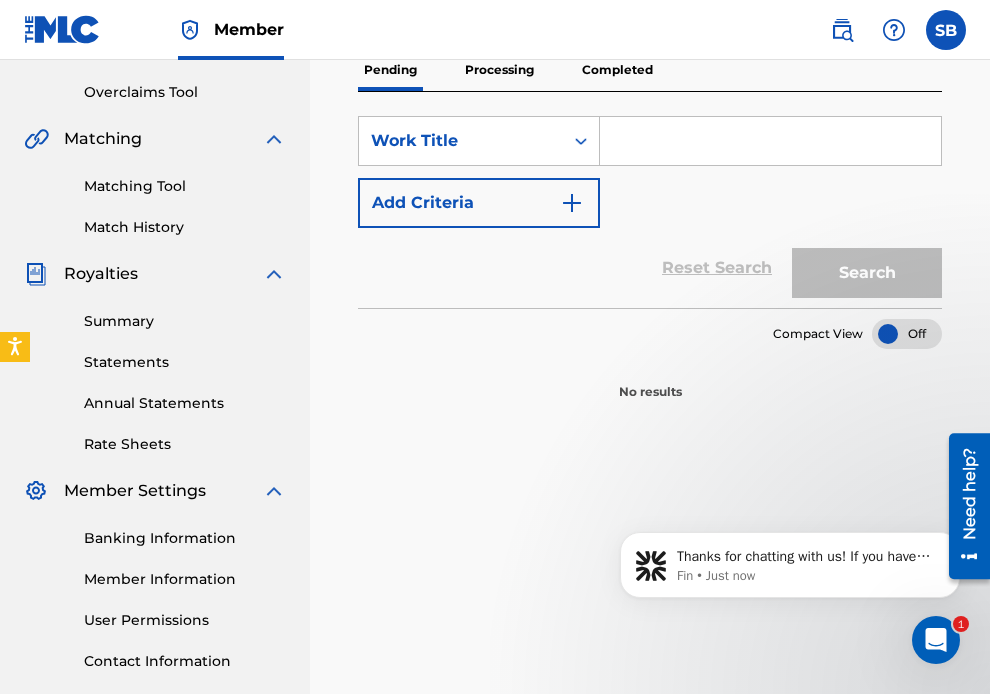 click on "Completed" at bounding box center (617, 70) 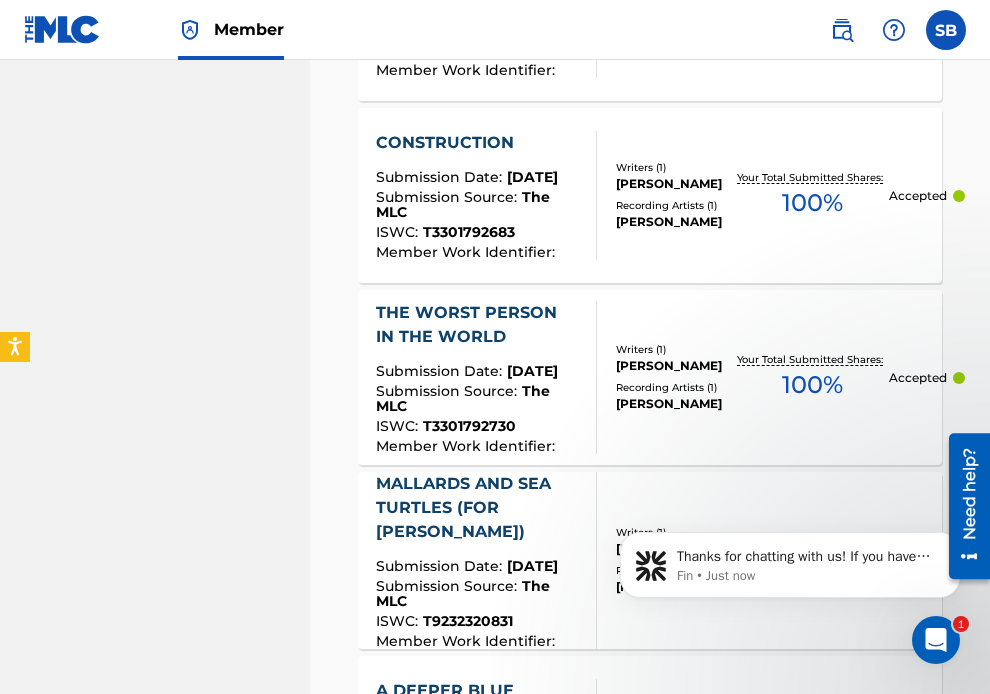 scroll, scrollTop: 1290, scrollLeft: 0, axis: vertical 